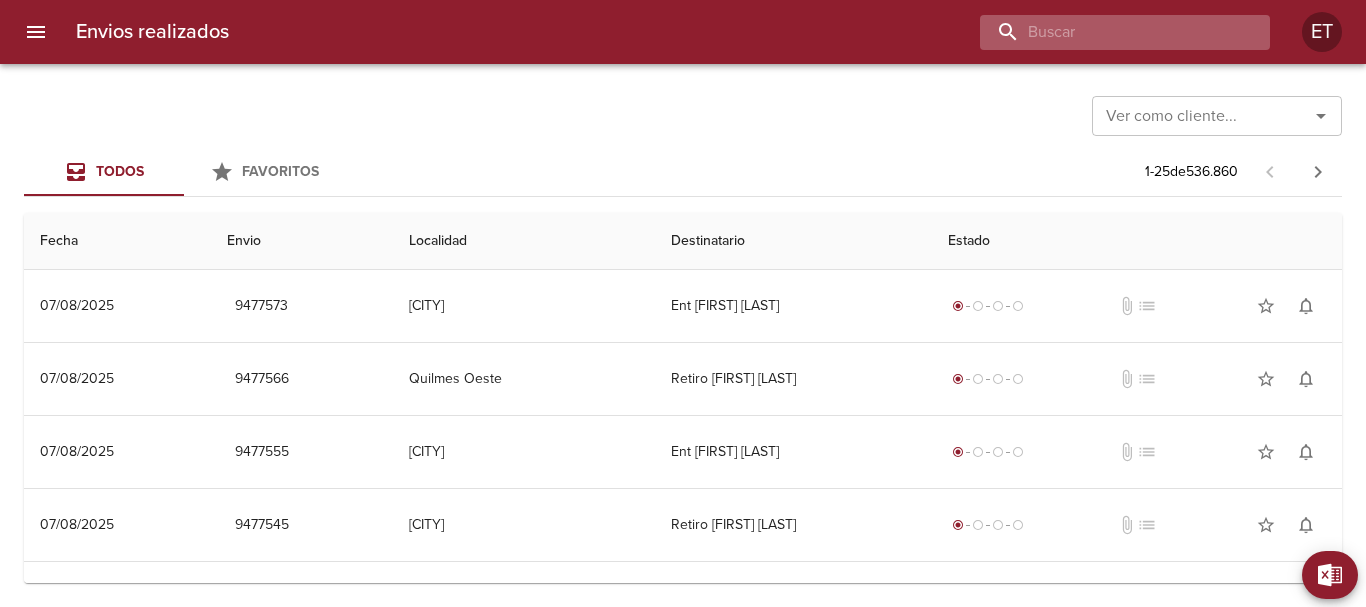 scroll, scrollTop: 0, scrollLeft: 0, axis: both 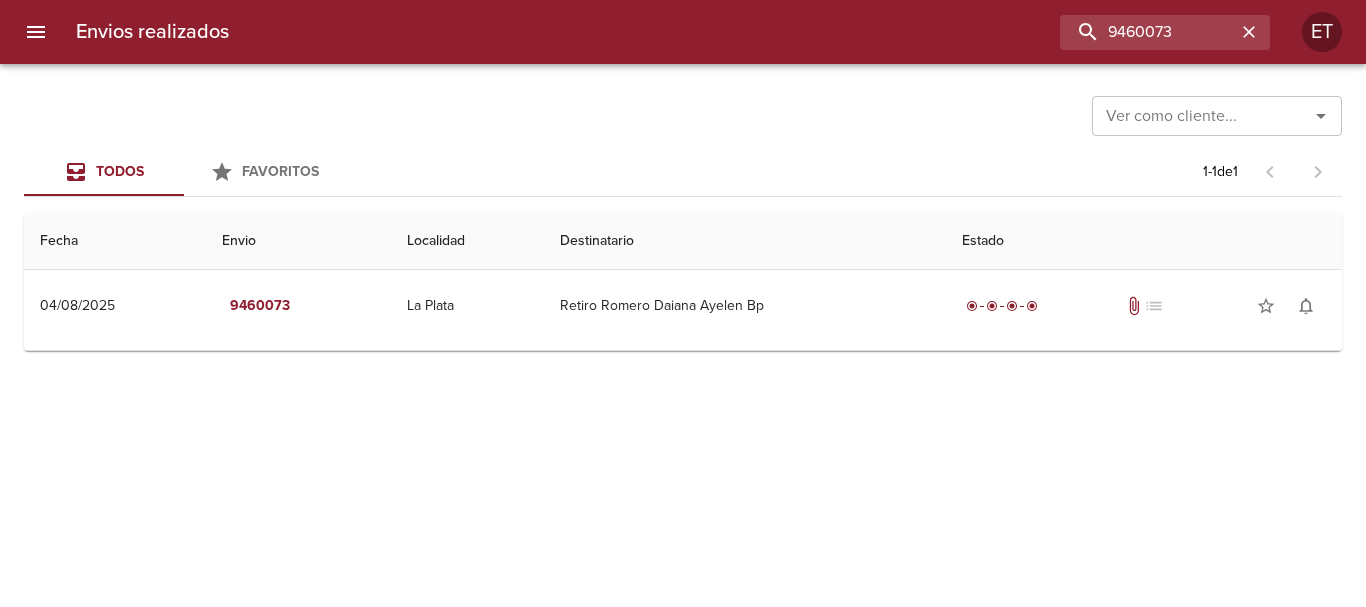 click on "Destinatario" at bounding box center [745, 241] 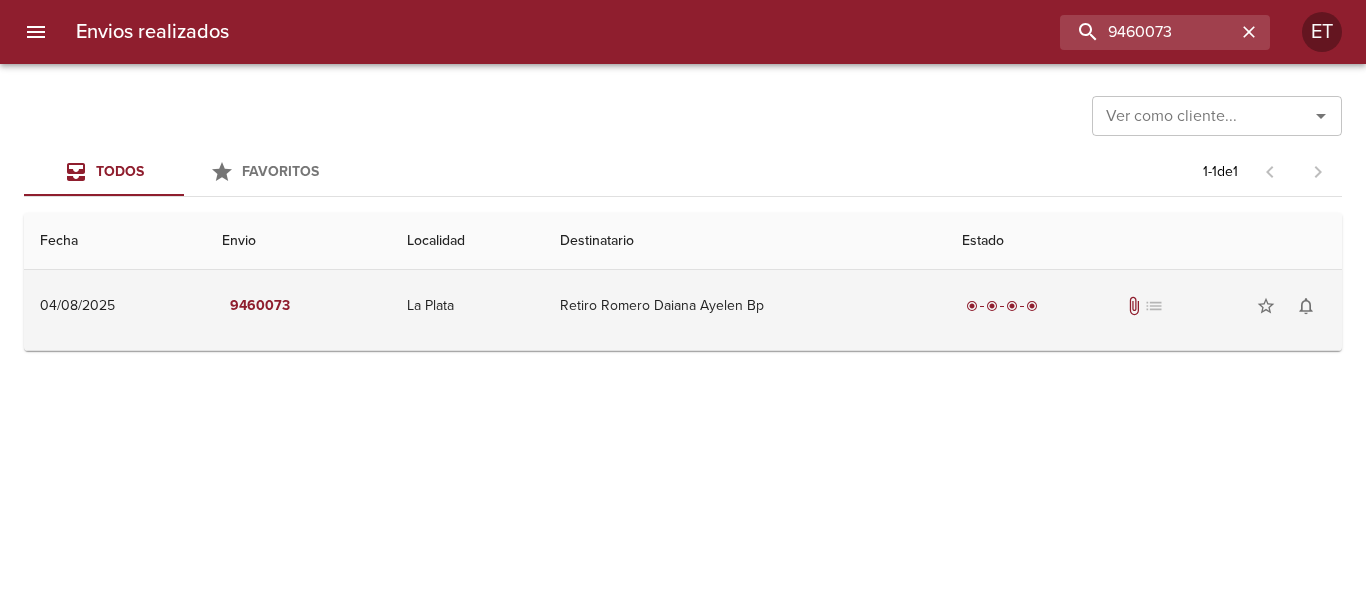 click on "Retiro Romero Daiana Ayelen Bp" at bounding box center [745, 306] 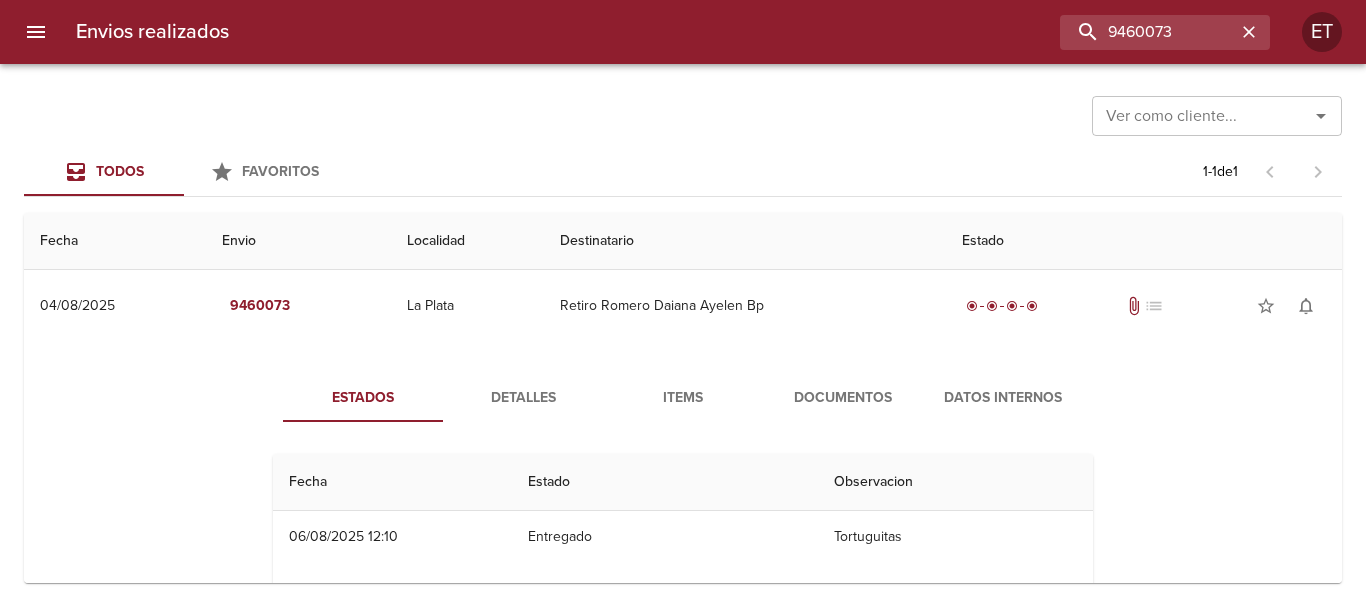 click on "Documentos" at bounding box center [843, 398] 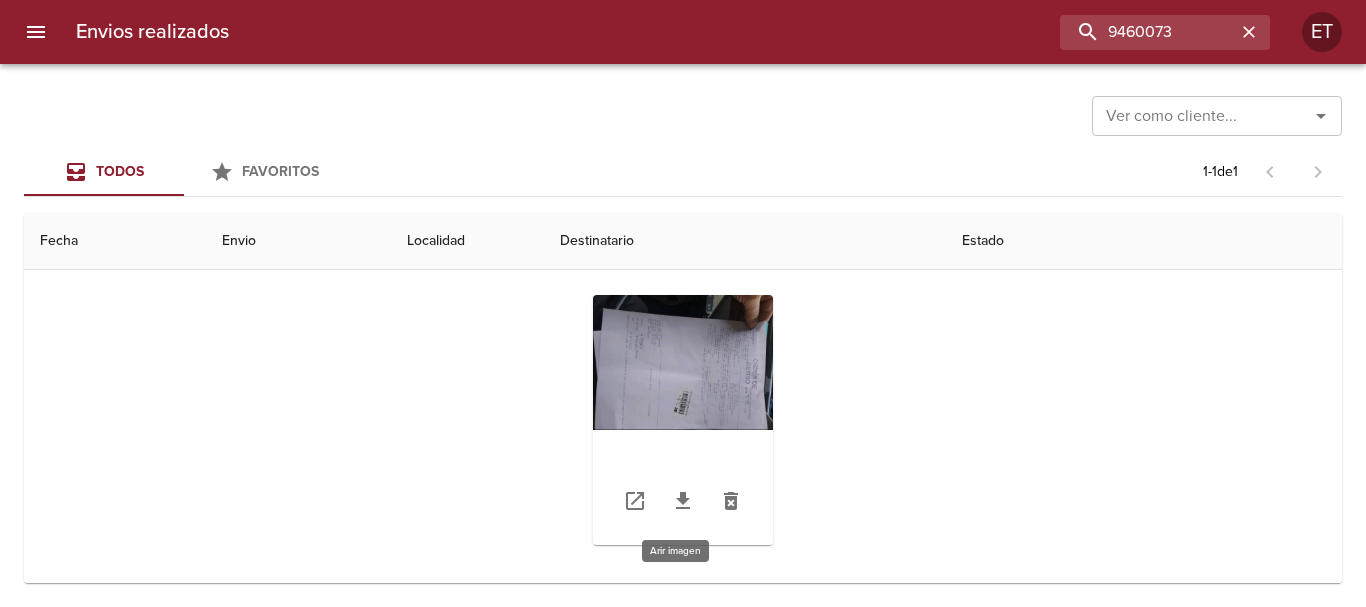 scroll, scrollTop: 194, scrollLeft: 0, axis: vertical 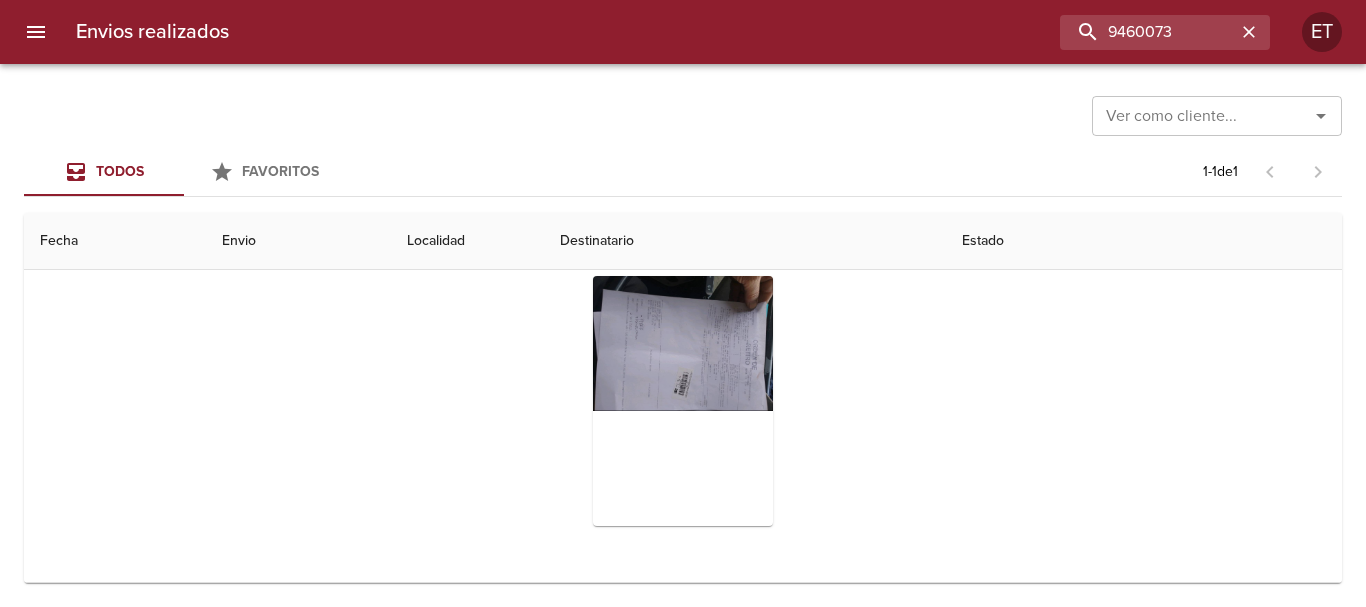 click at bounding box center (683, 401) 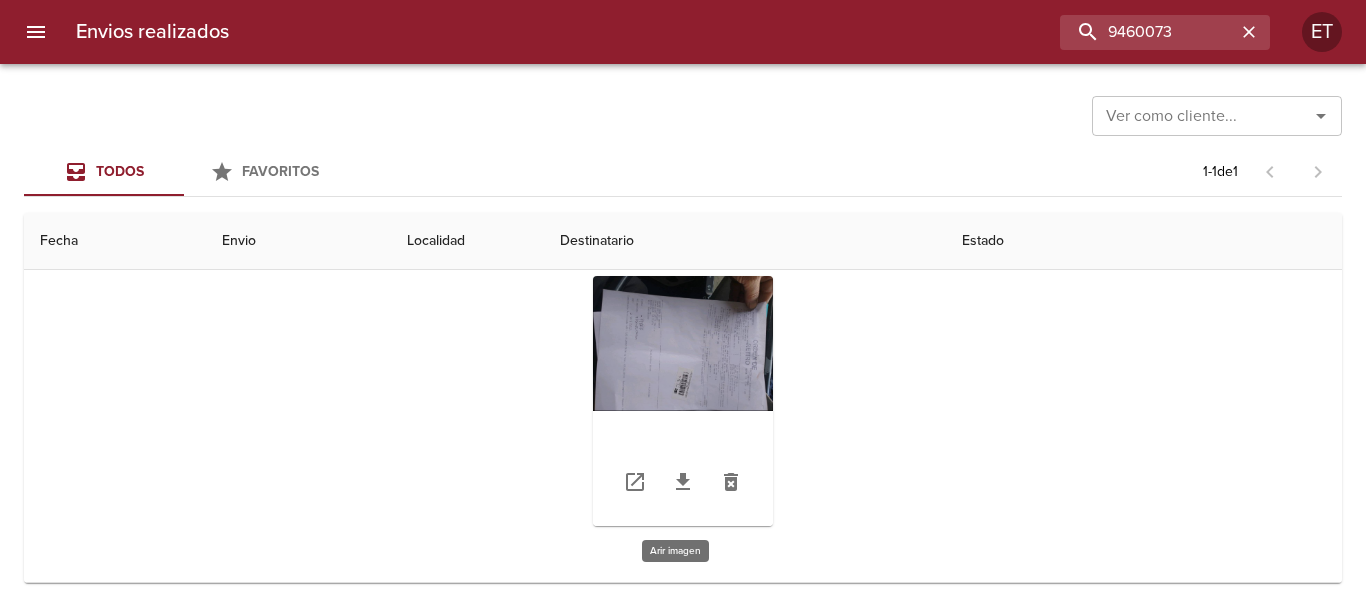 click at bounding box center (683, 401) 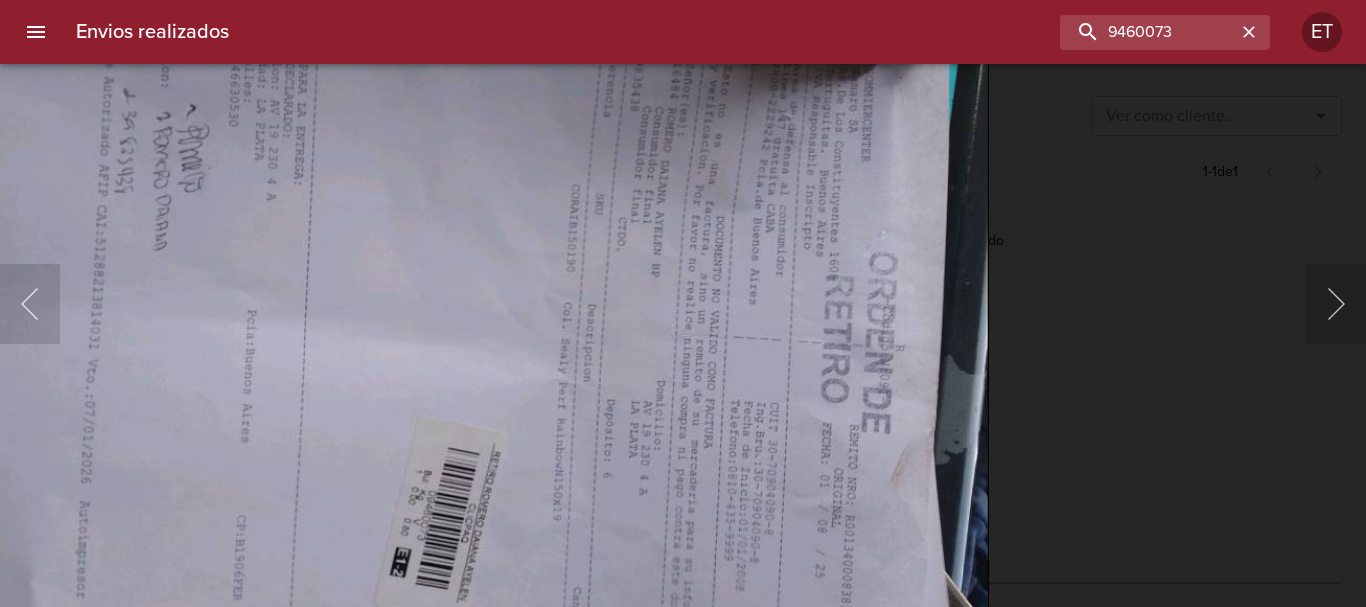 click at bounding box center [443, 274] 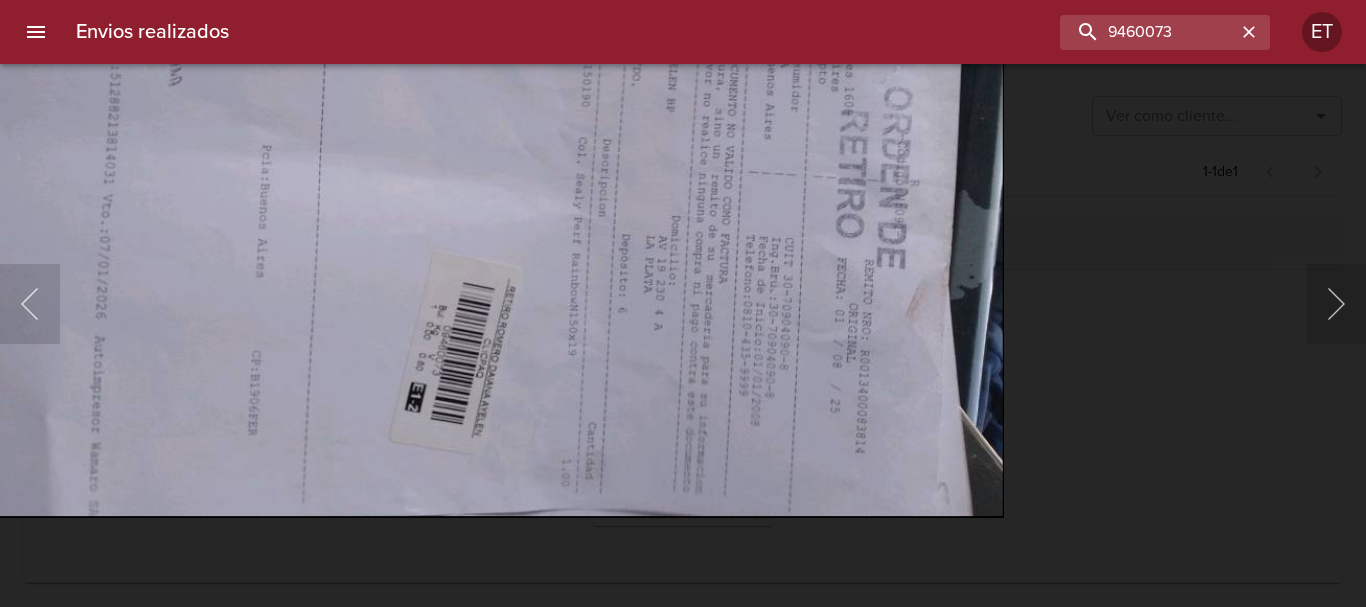 click at bounding box center [458, 109] 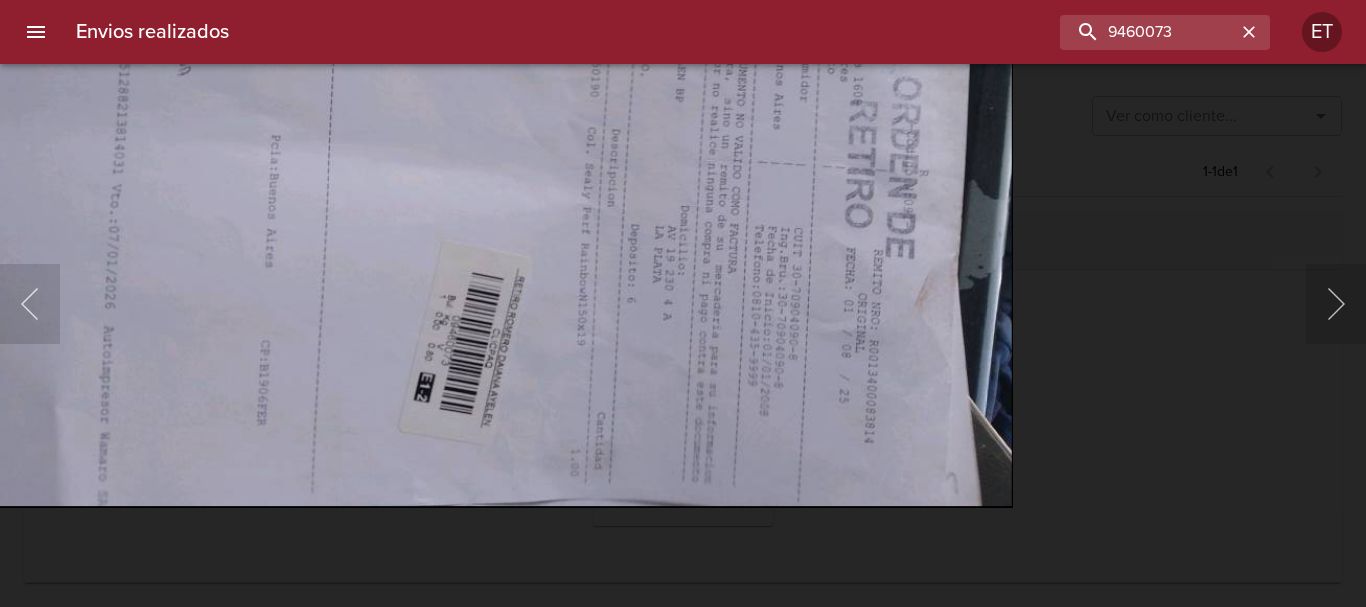 click at bounding box center [683, 303] 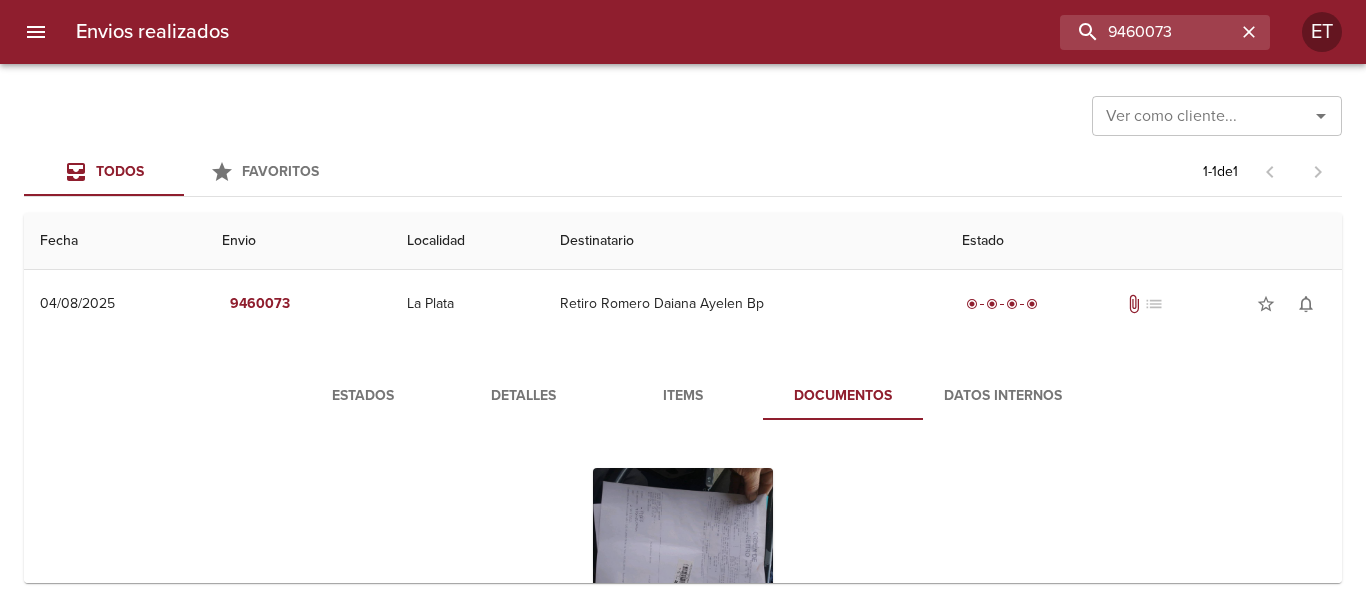 scroll, scrollTop: 0, scrollLeft: 0, axis: both 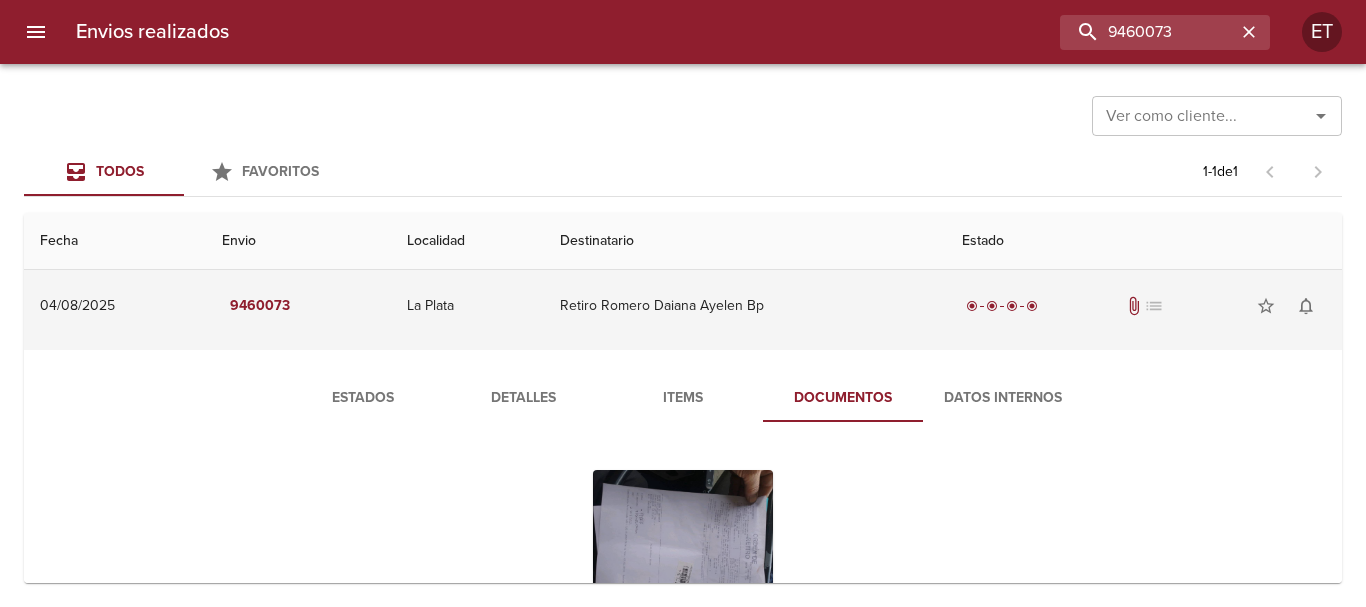 click on "Retiro Romero Daiana Ayelen Bp" at bounding box center (745, 306) 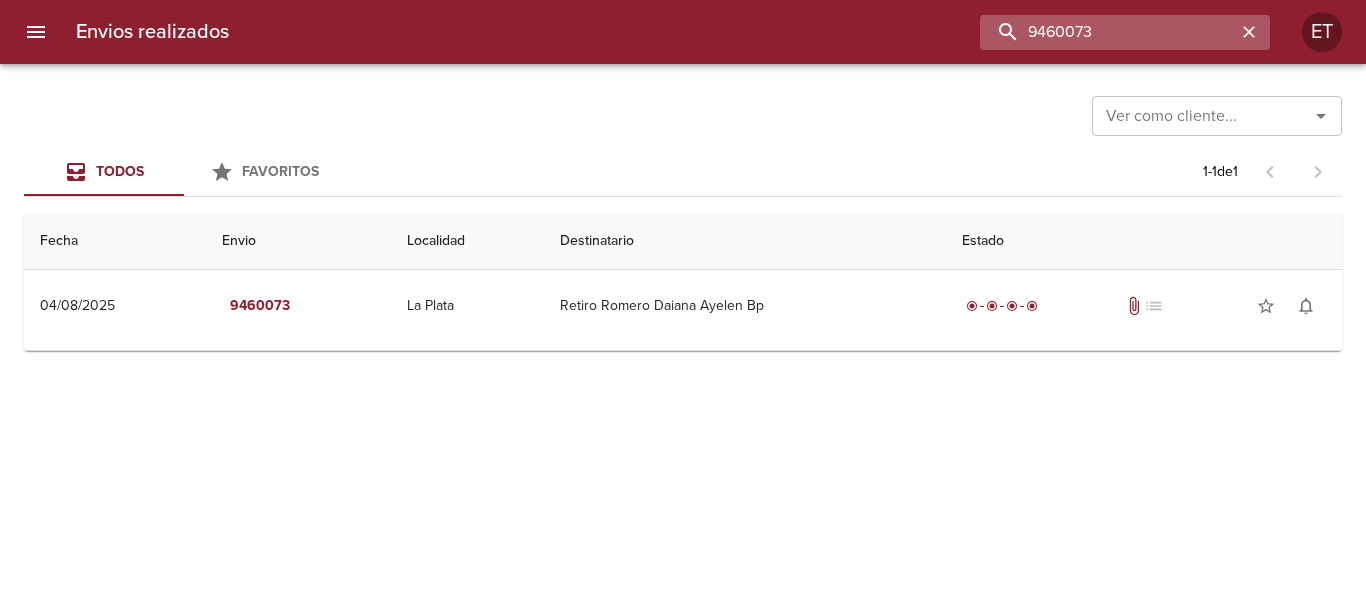 click on "9460073" at bounding box center [1108, 32] 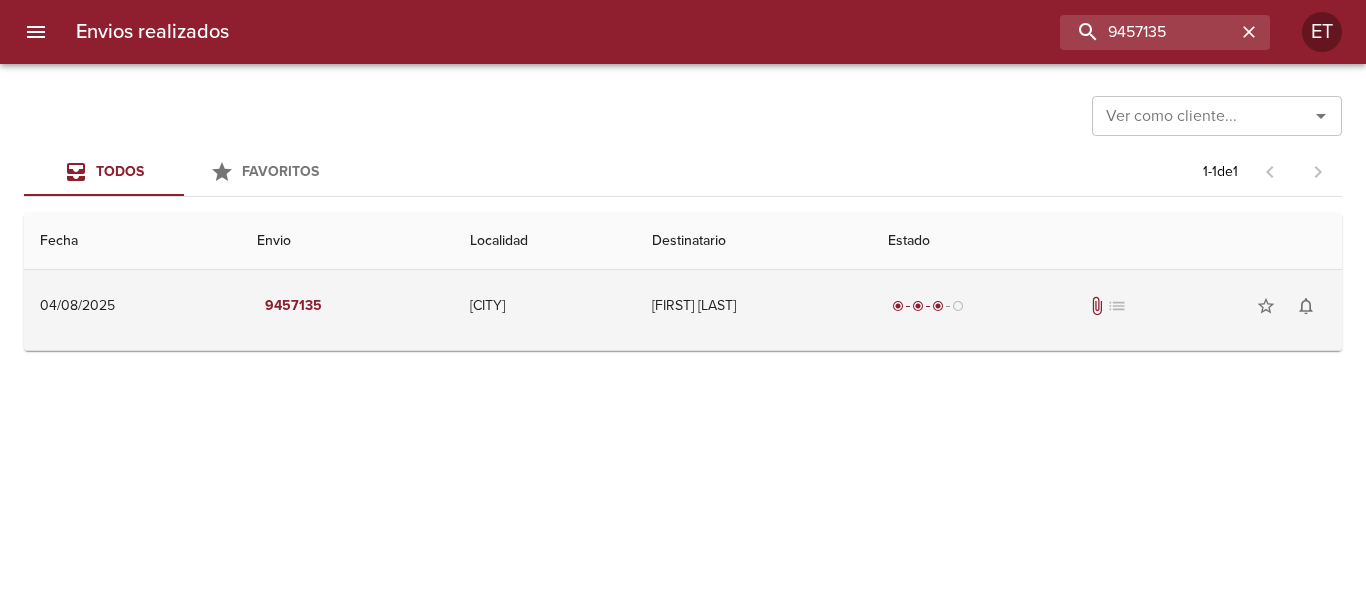 click on "[FIRST] [LAST]" at bounding box center (753, 306) 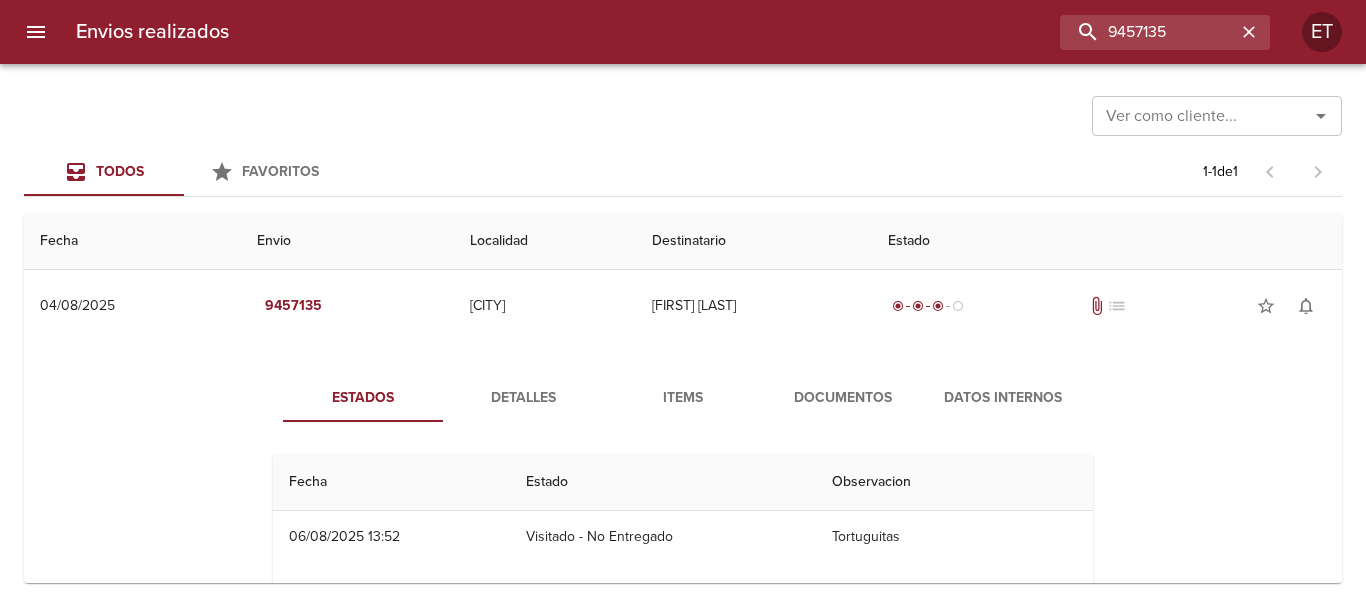 drag, startPoint x: 692, startPoint y: 310, endPoint x: 601, endPoint y: 178, distance: 160.32779 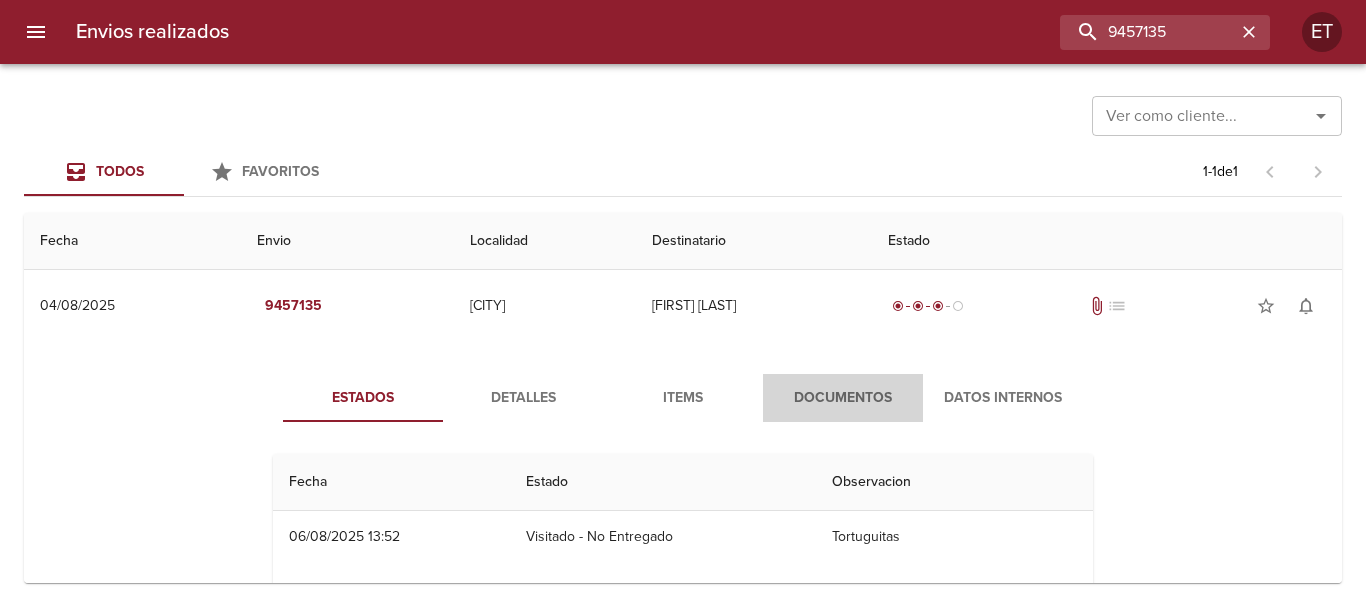 click on "Documentos" at bounding box center (843, 398) 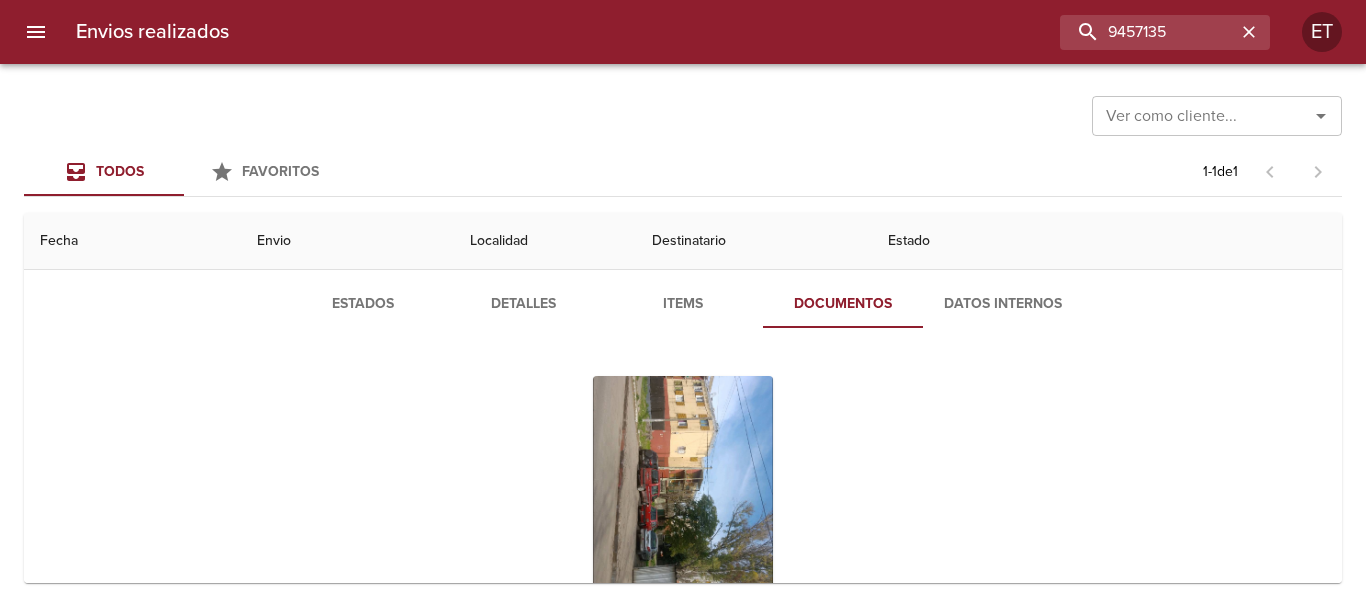click on "Items" at bounding box center [683, 304] 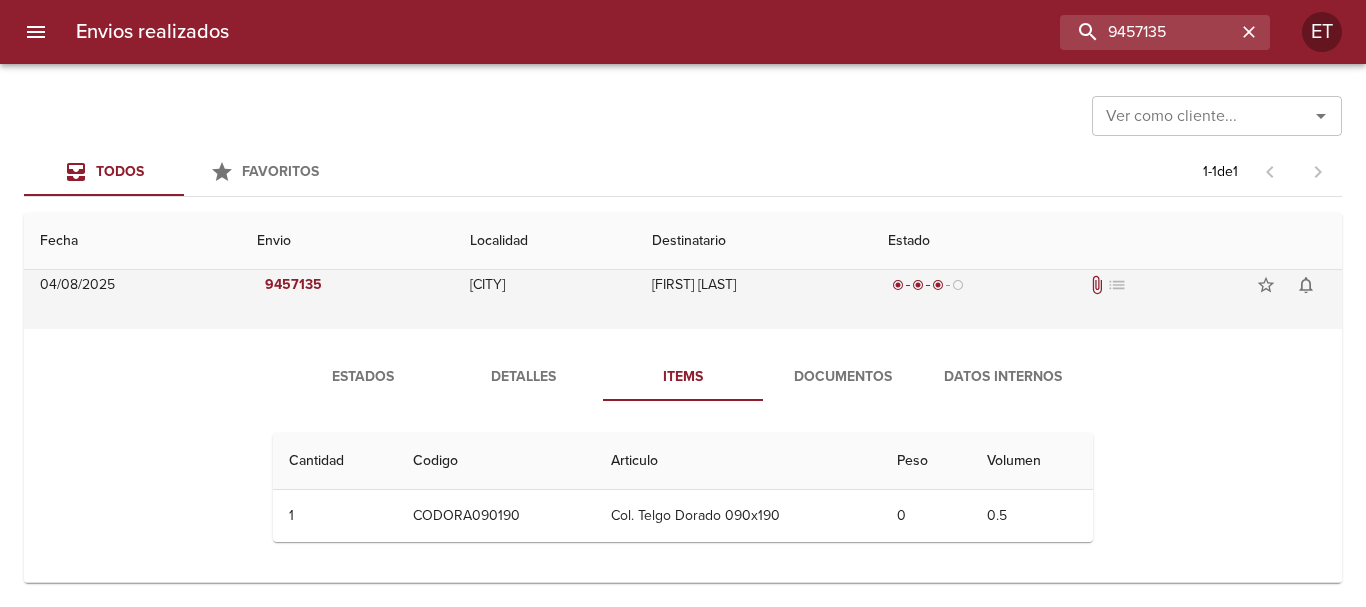 scroll, scrollTop: 21, scrollLeft: 0, axis: vertical 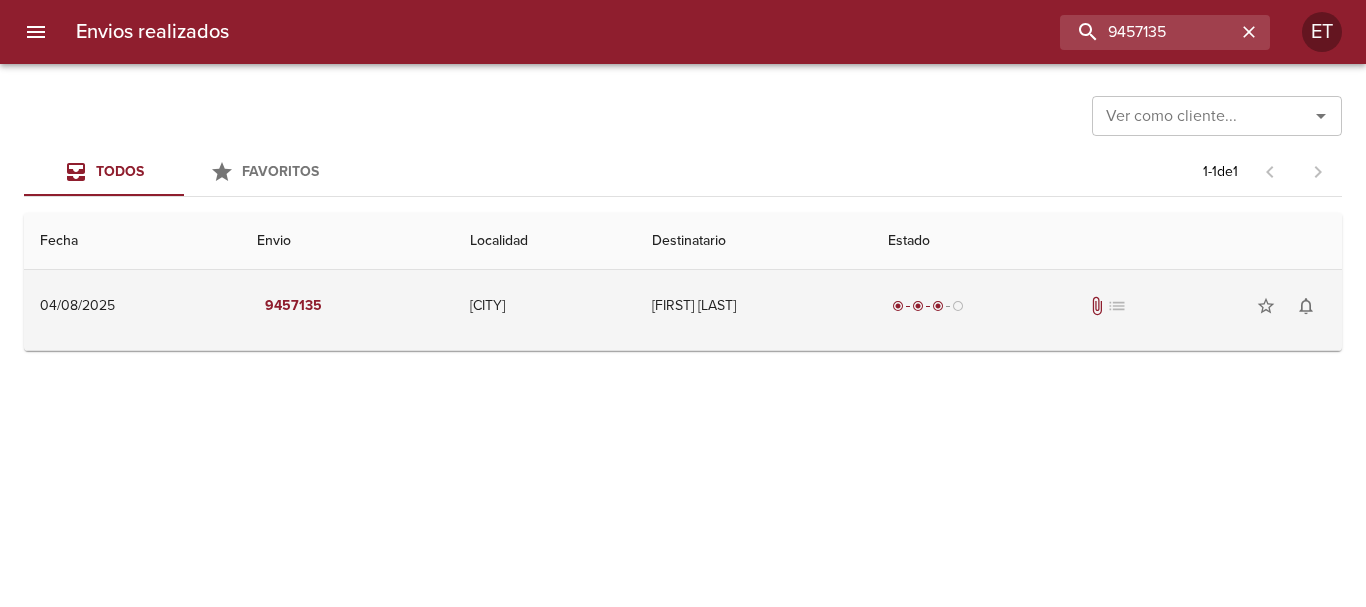click on "[FIRST] [LAST]" at bounding box center [753, 306] 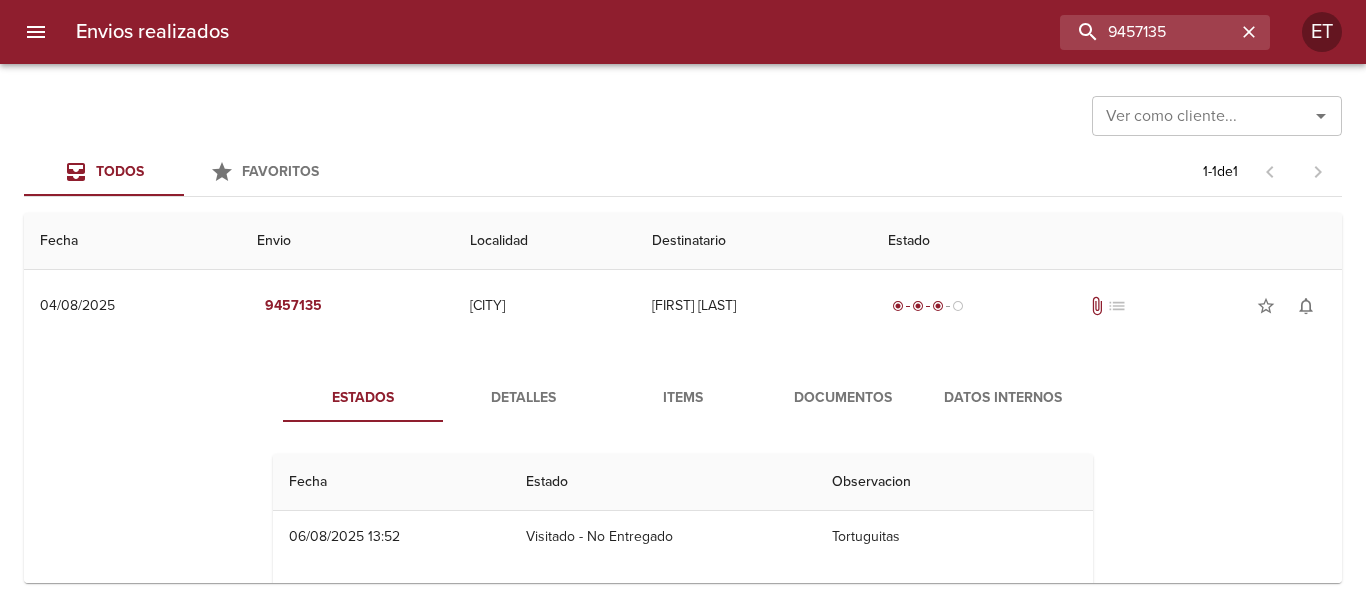 scroll, scrollTop: 1, scrollLeft: 0, axis: vertical 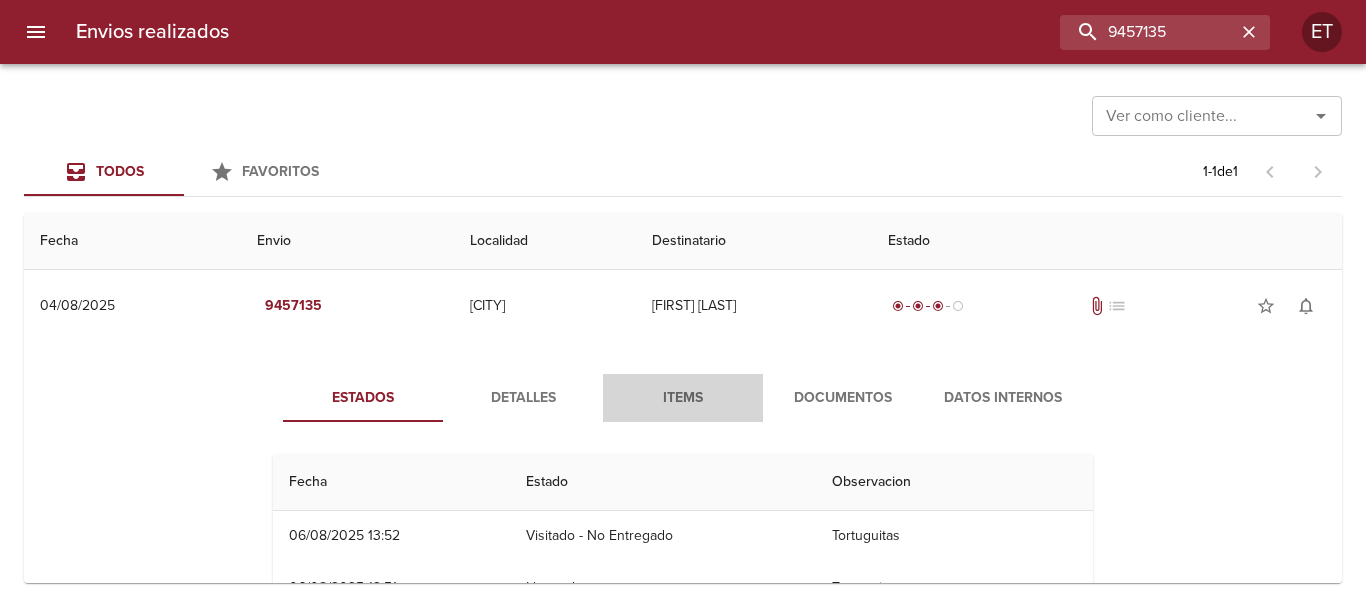 drag, startPoint x: 677, startPoint y: 385, endPoint x: 548, endPoint y: 346, distance: 134.76646 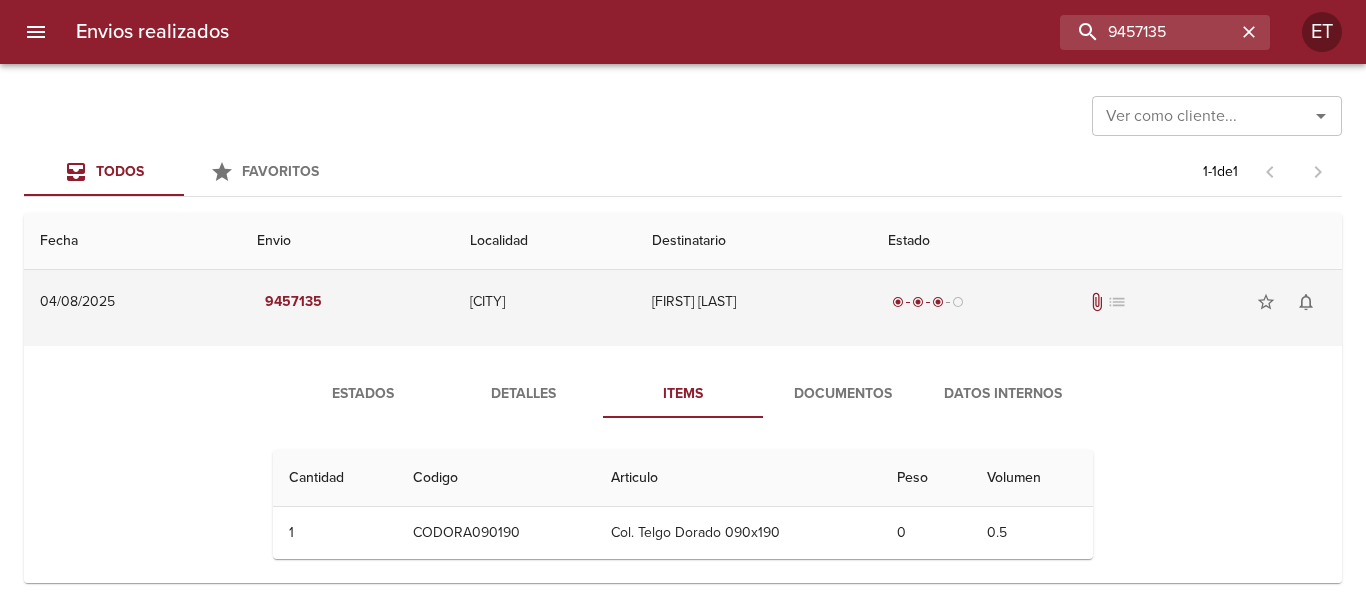 scroll, scrollTop: 0, scrollLeft: 0, axis: both 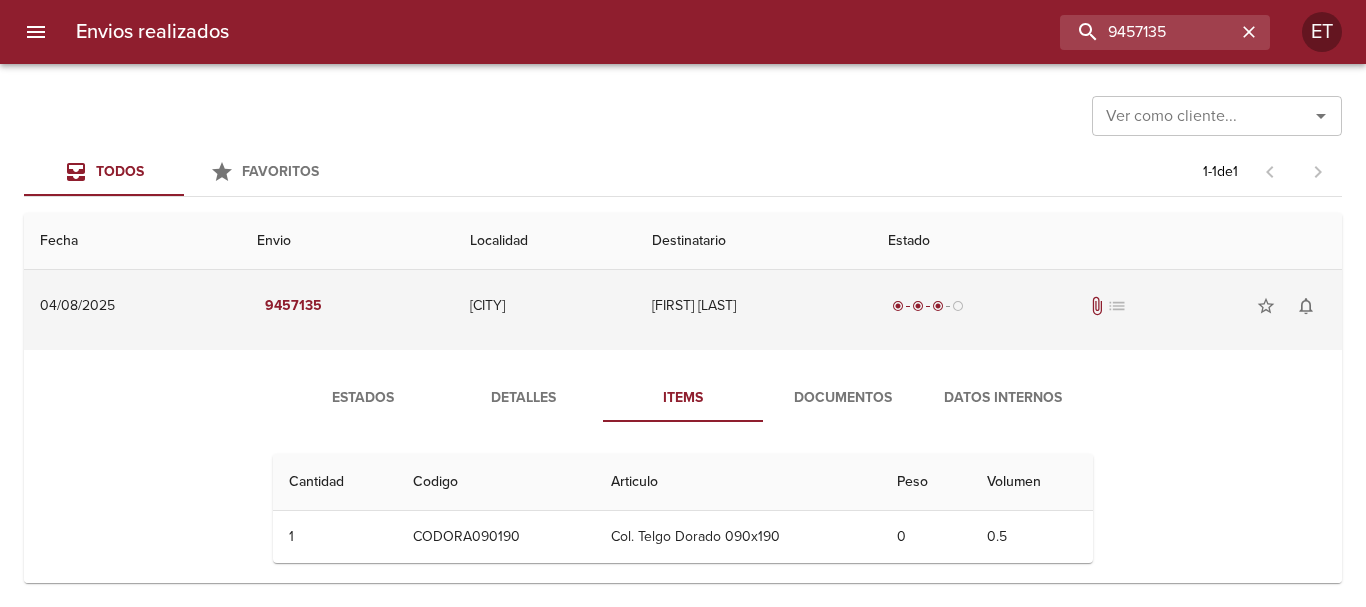 click on "[FIRST] [LAST]" at bounding box center [753, 306] 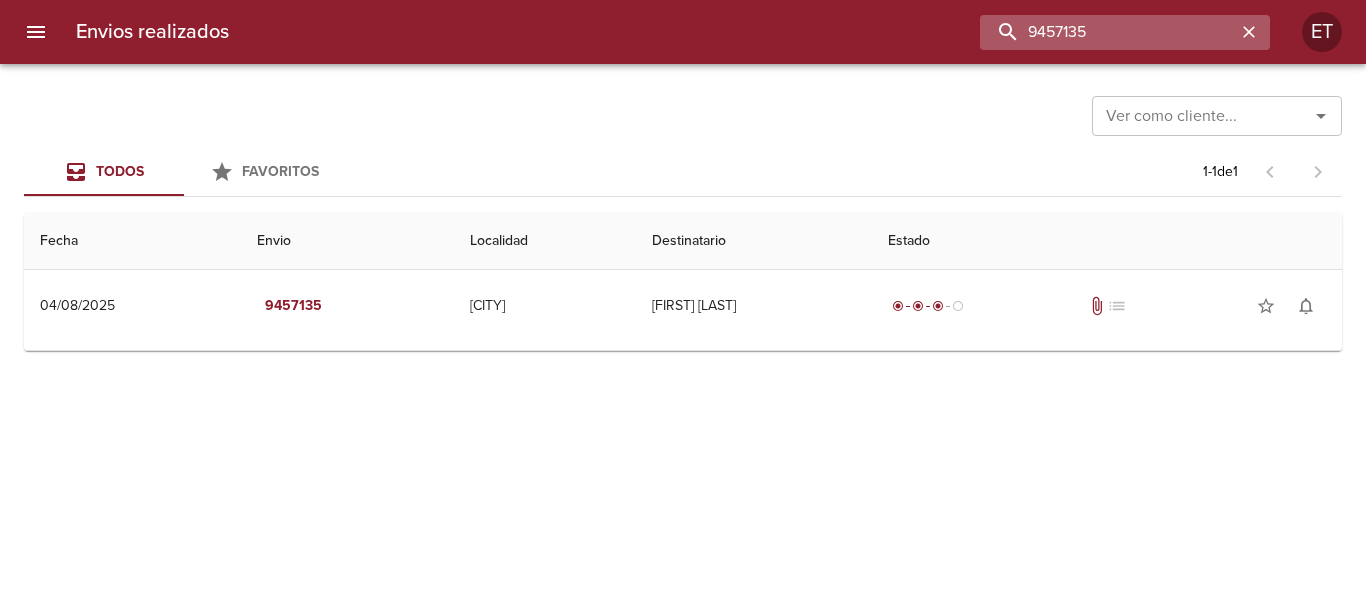 click on "9457135" at bounding box center [1108, 32] 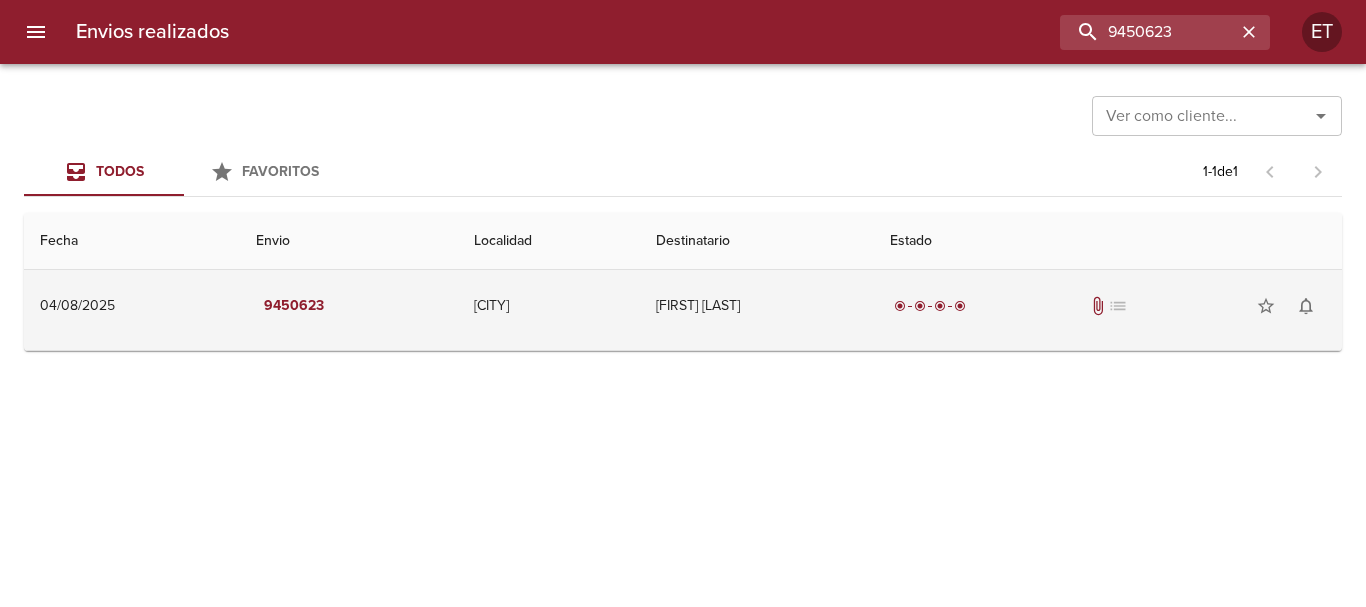 click on "[FIRST] [LAST]" at bounding box center (757, 306) 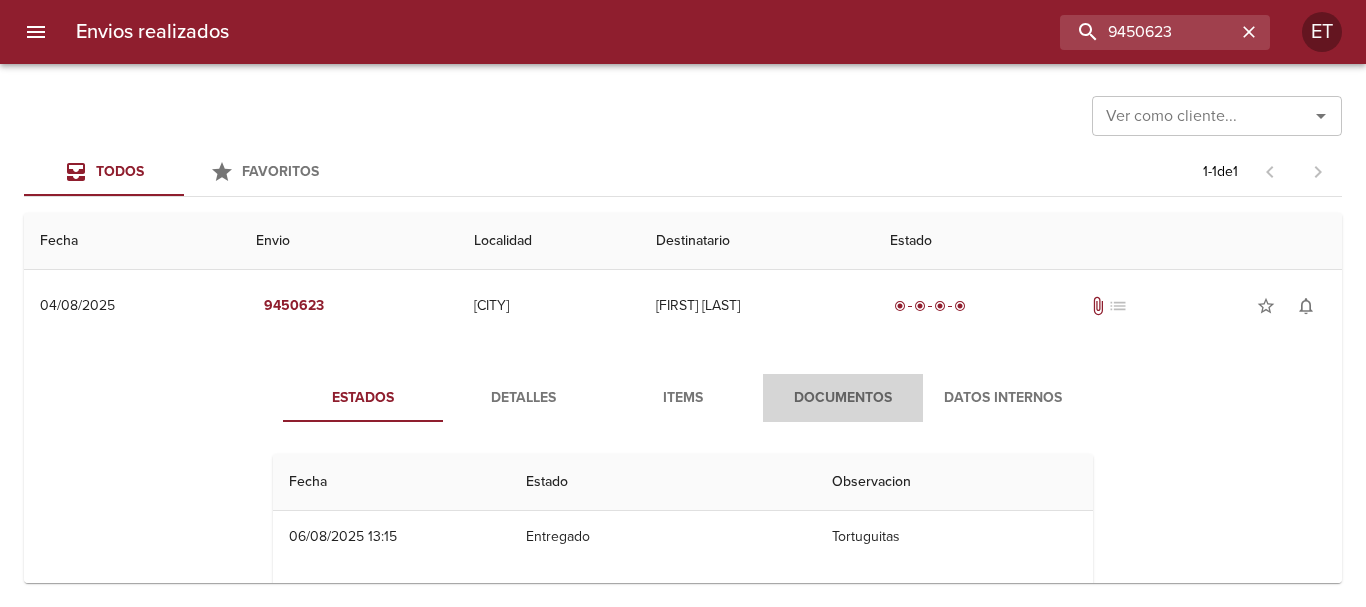 click on "Documentos" at bounding box center (843, 398) 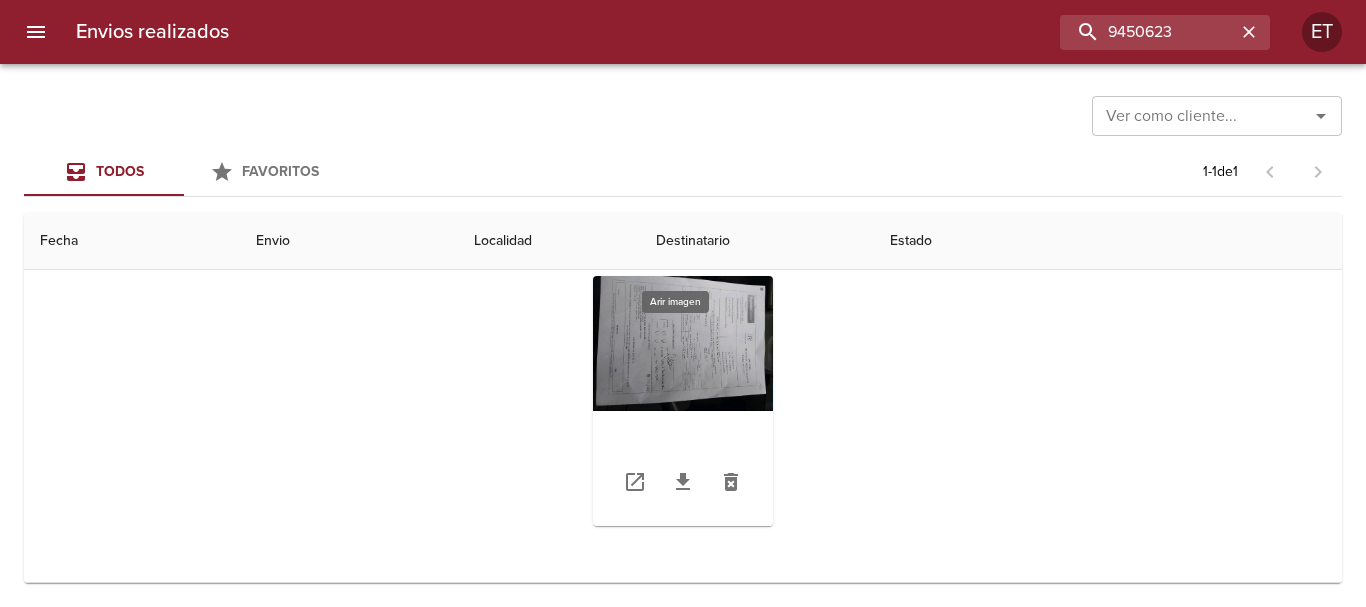 scroll, scrollTop: 94, scrollLeft: 0, axis: vertical 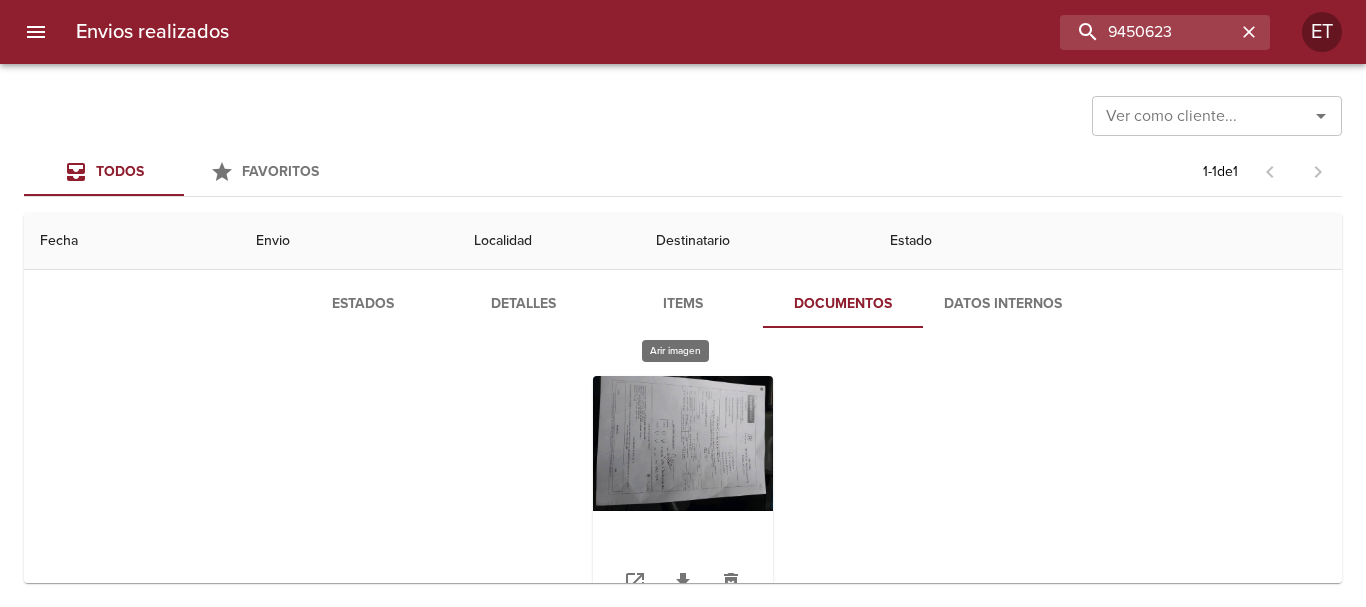 click at bounding box center (683, 501) 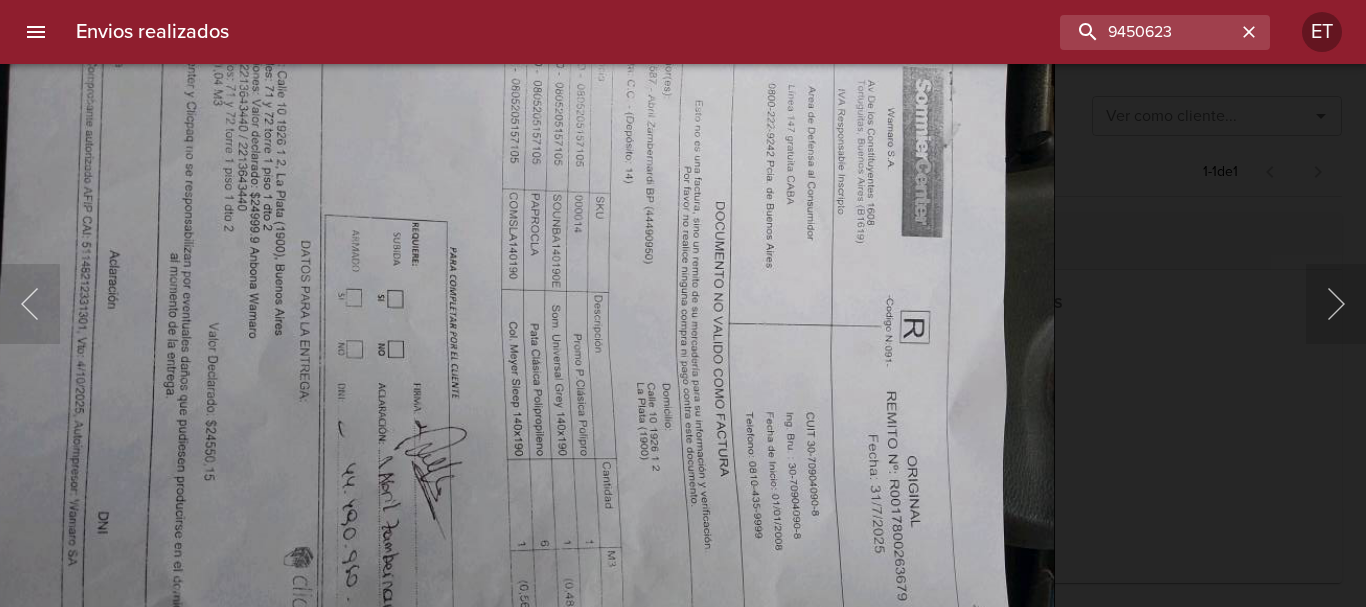 click at bounding box center (683, 303) 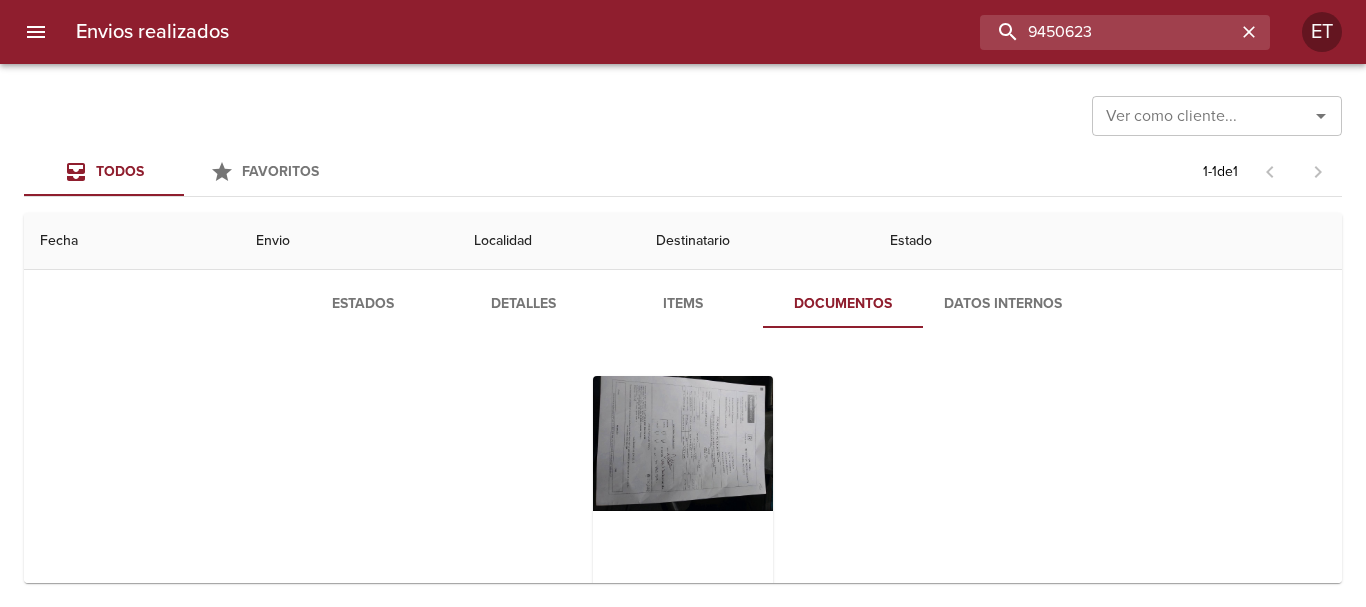 drag, startPoint x: 1200, startPoint y: 36, endPoint x: 808, endPoint y: -99, distance: 414.59497 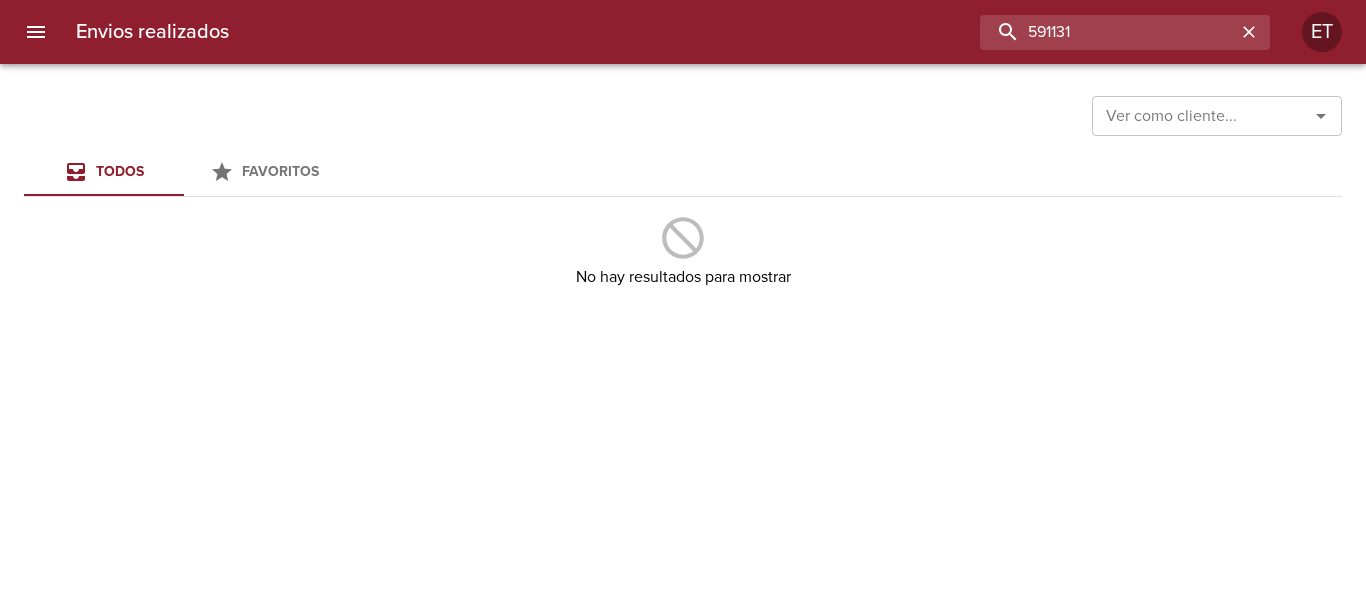 drag, startPoint x: 1108, startPoint y: 48, endPoint x: 679, endPoint y: -16, distance: 433.74762 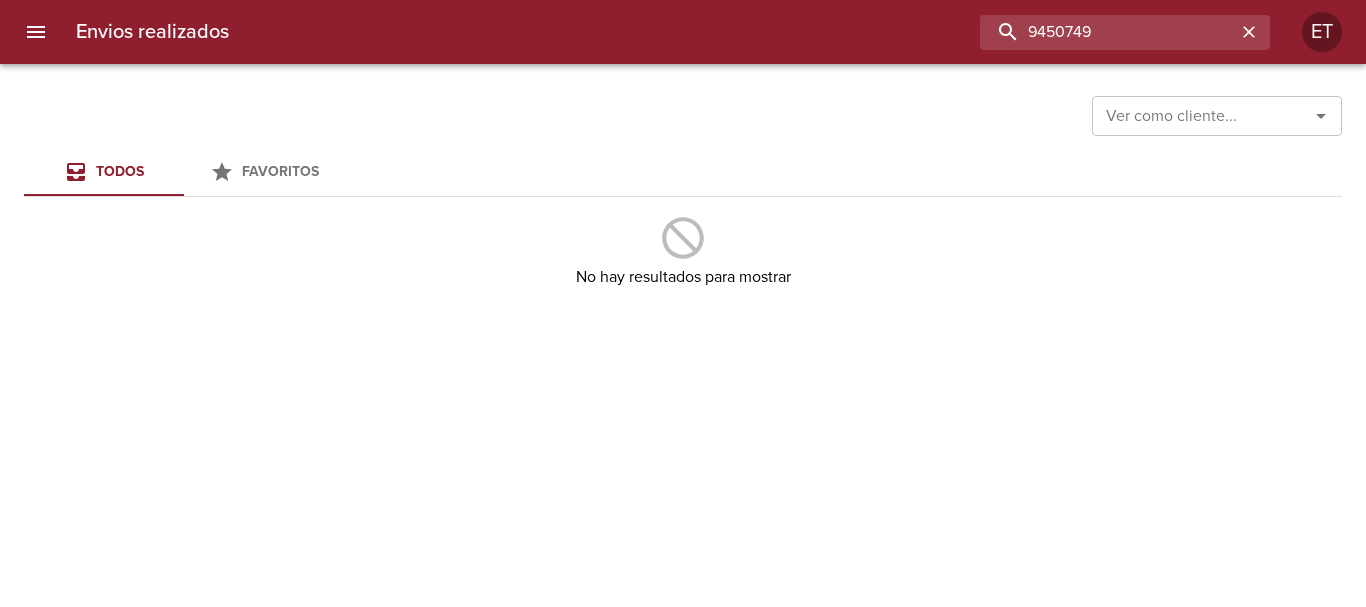 type on "9450749" 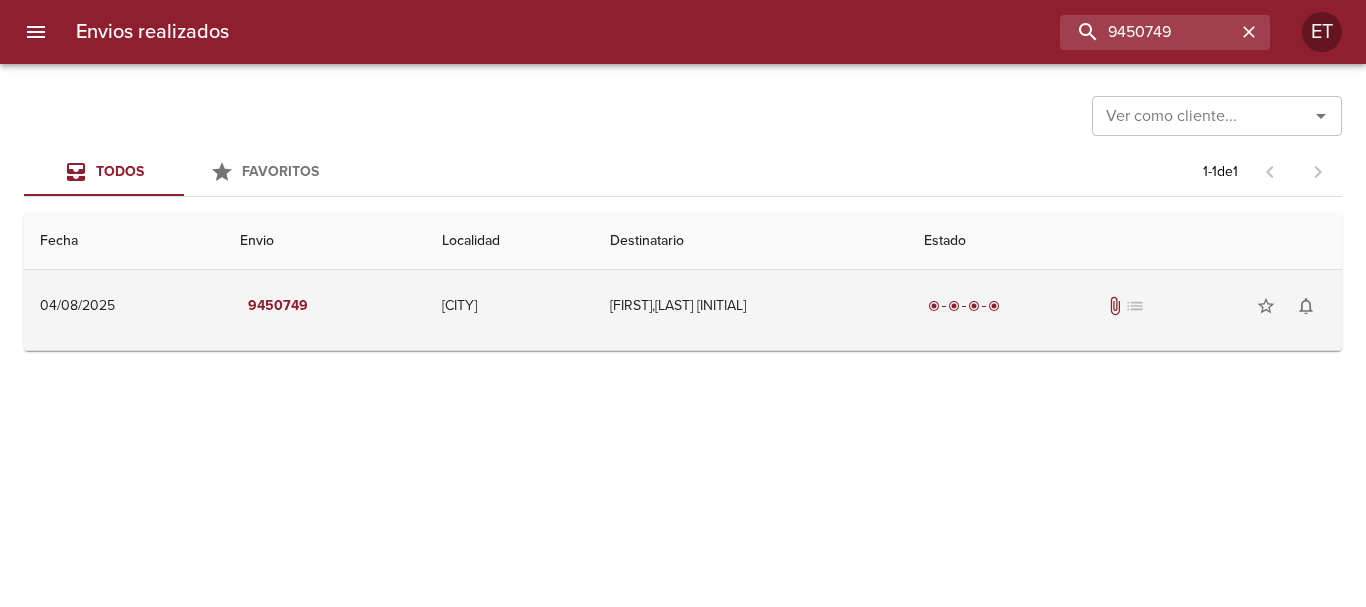 click on "radio_button_checked radio_button_checked radio_button_checked radio_button_checked attach_file list star_border notifications_none" at bounding box center [1125, 306] 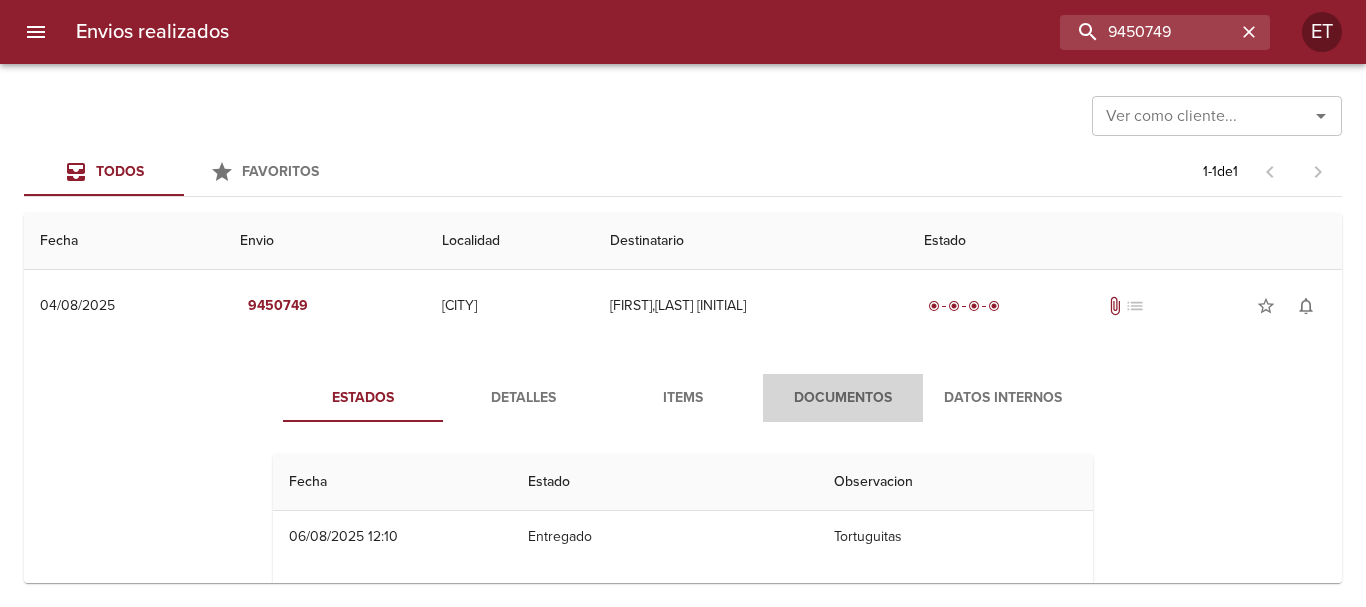 click on "Documentos" at bounding box center [843, 398] 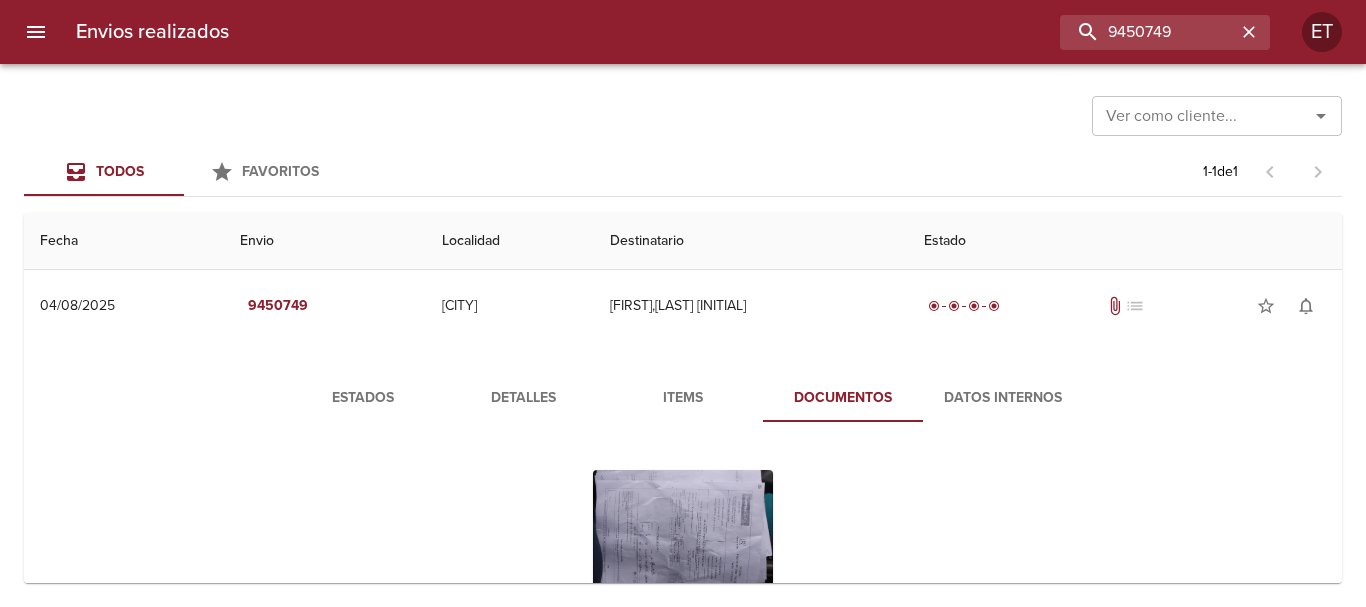 scroll, scrollTop: 100, scrollLeft: 0, axis: vertical 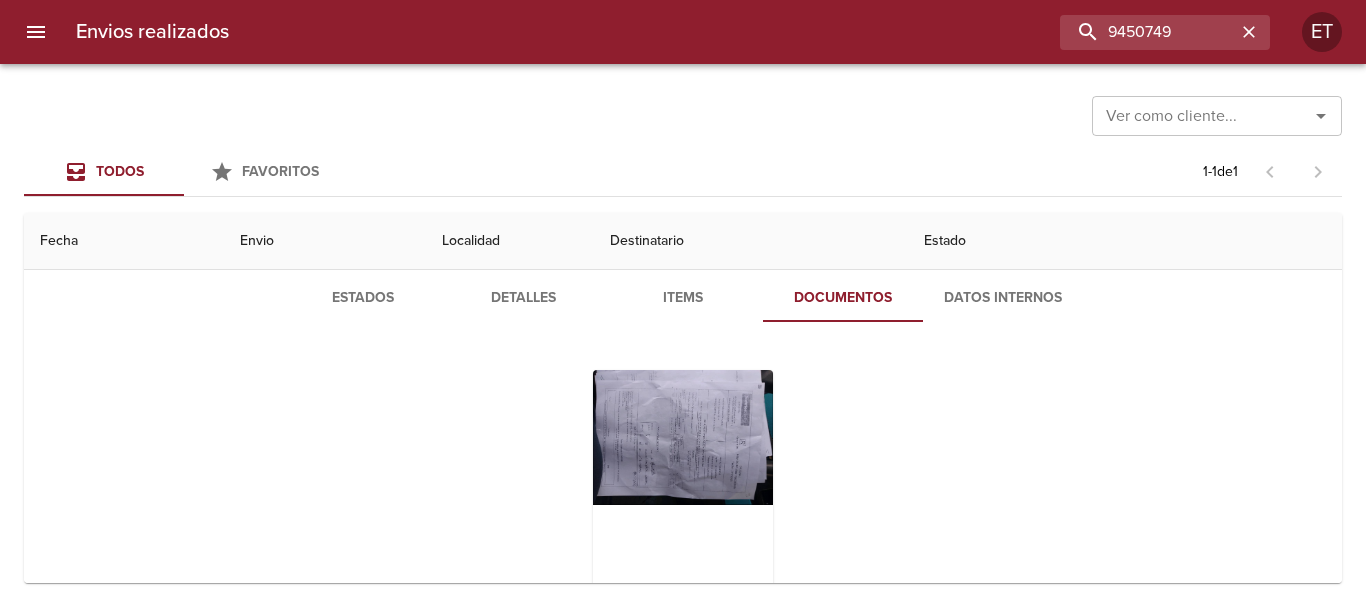 click at bounding box center (683, 495) 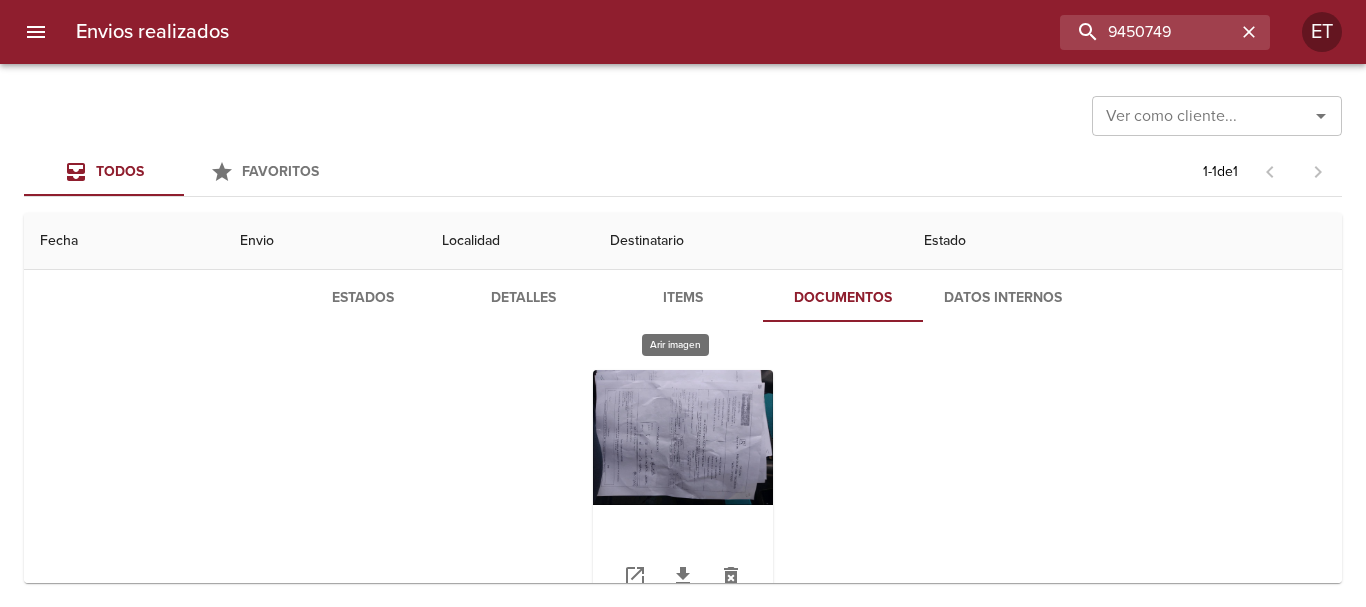 click at bounding box center [683, 495] 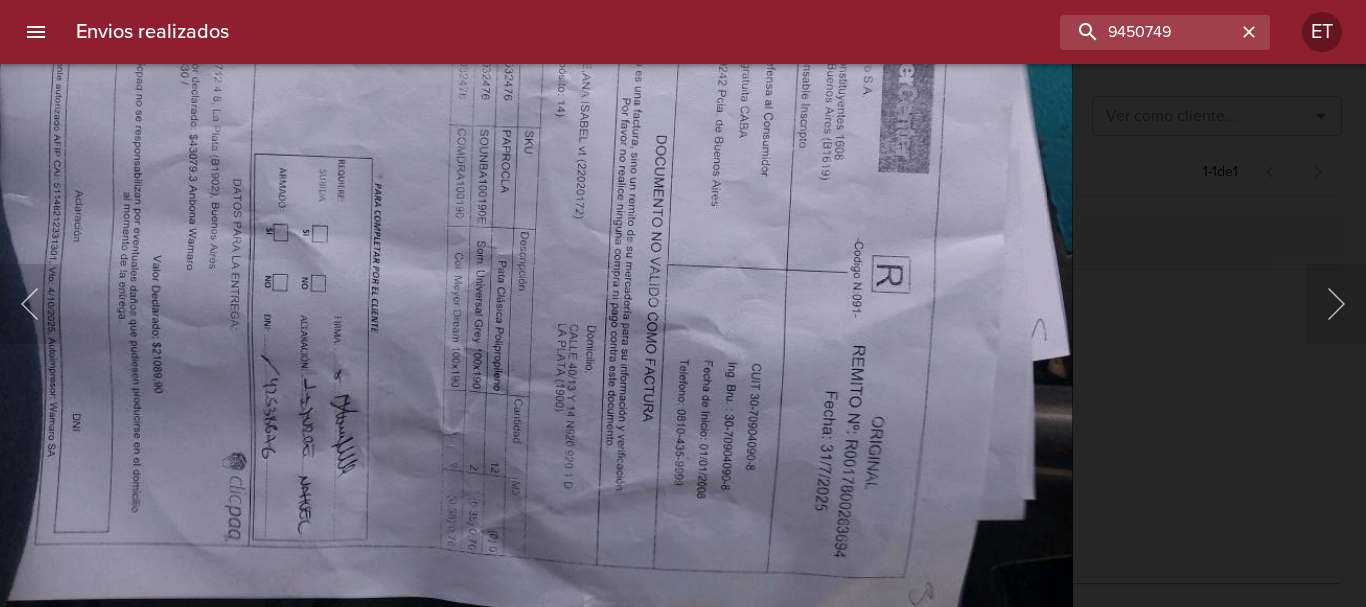 click at bounding box center [528, 245] 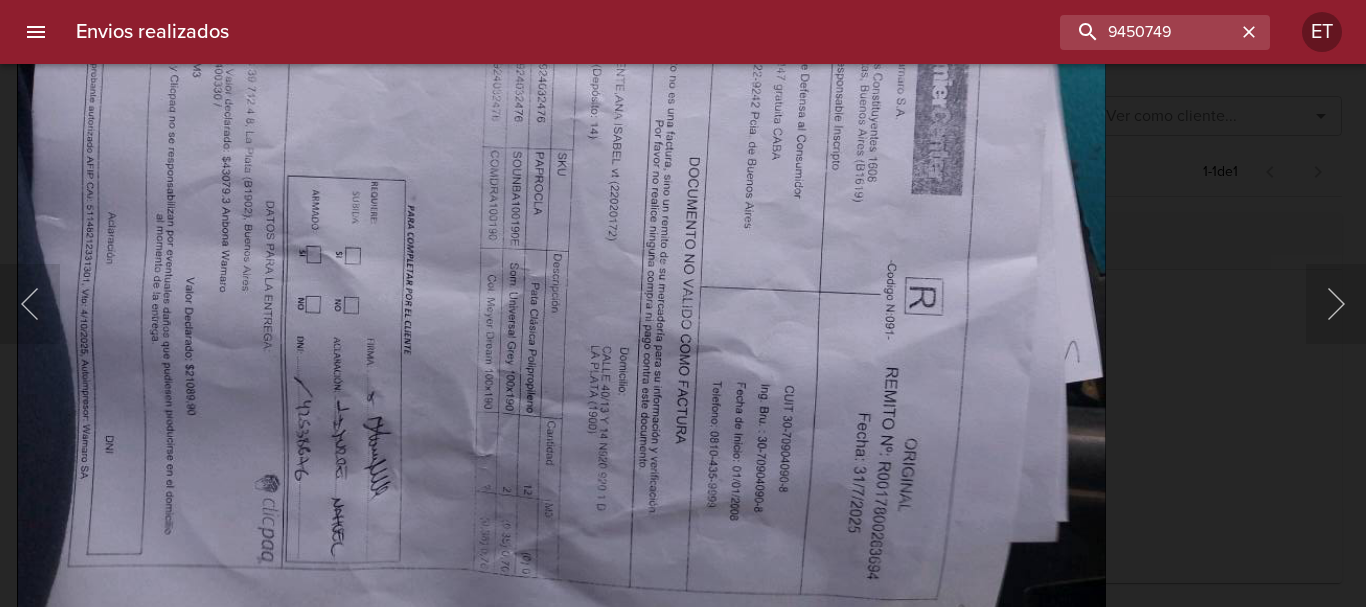 click at bounding box center (561, 267) 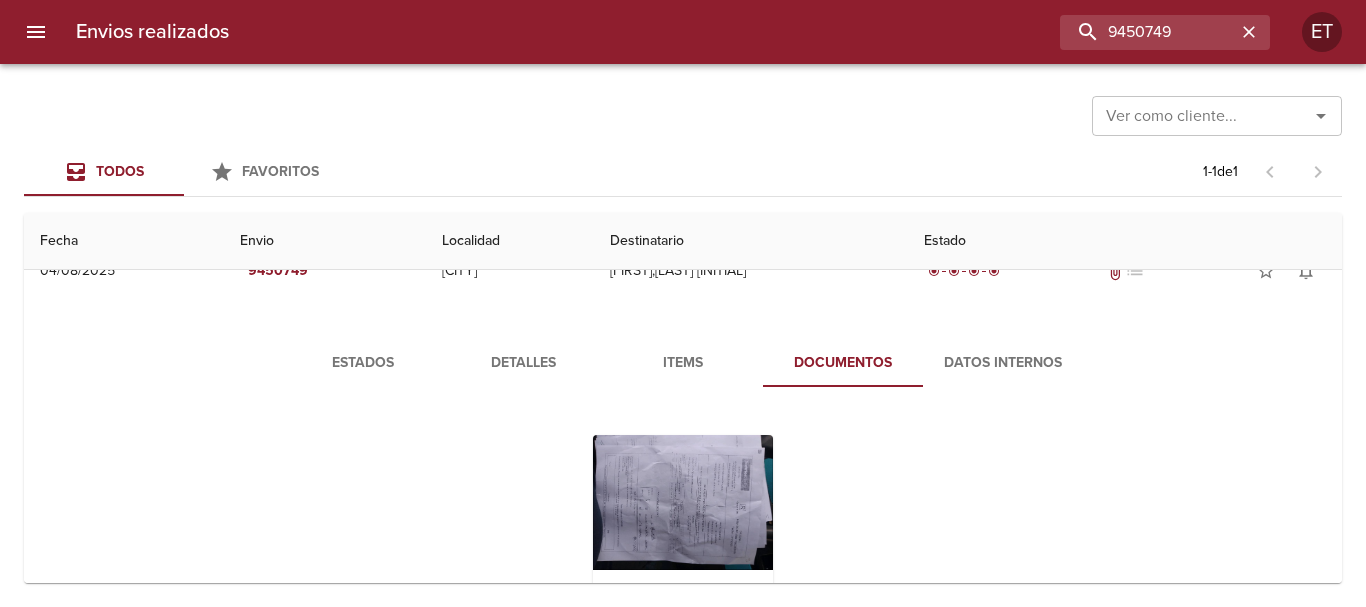 scroll, scrollTop: 0, scrollLeft: 0, axis: both 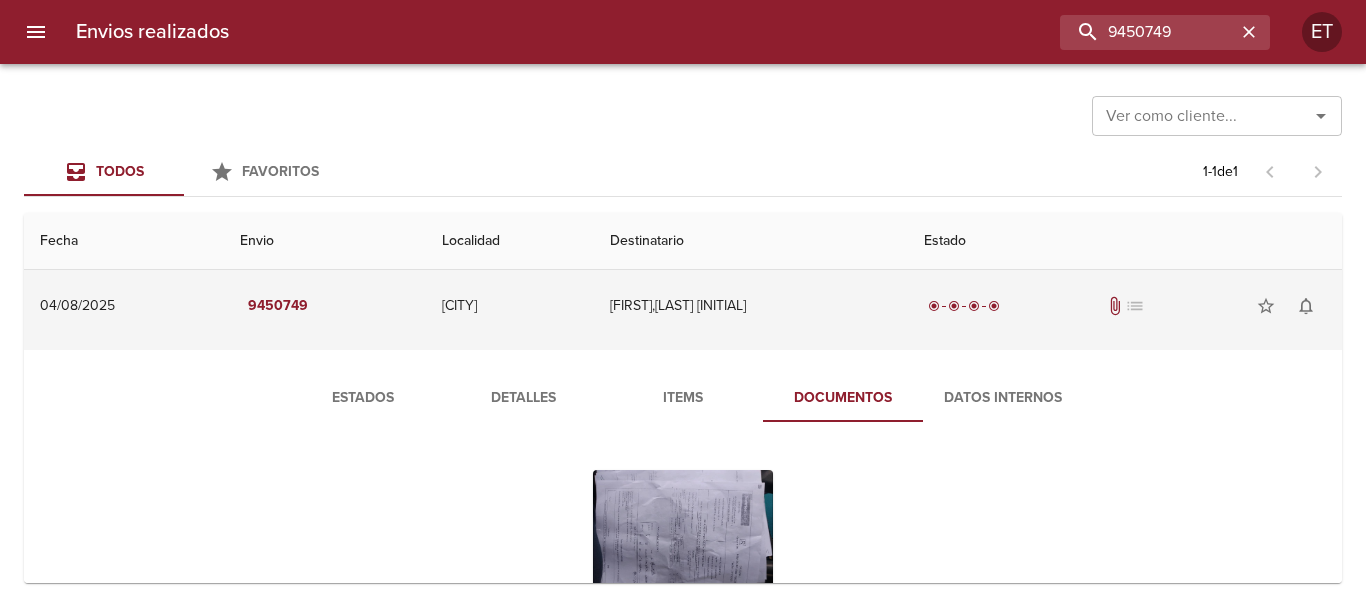 click on "[FIRST],[LAST] [INITIAL]" at bounding box center [751, 306] 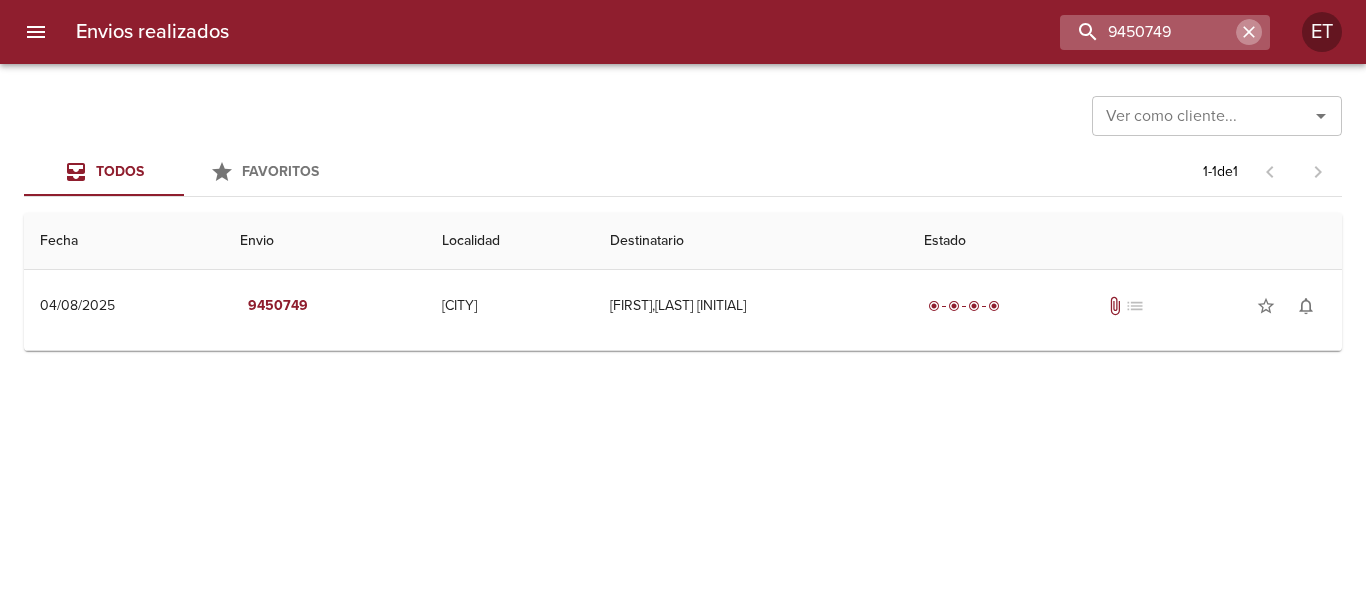 click 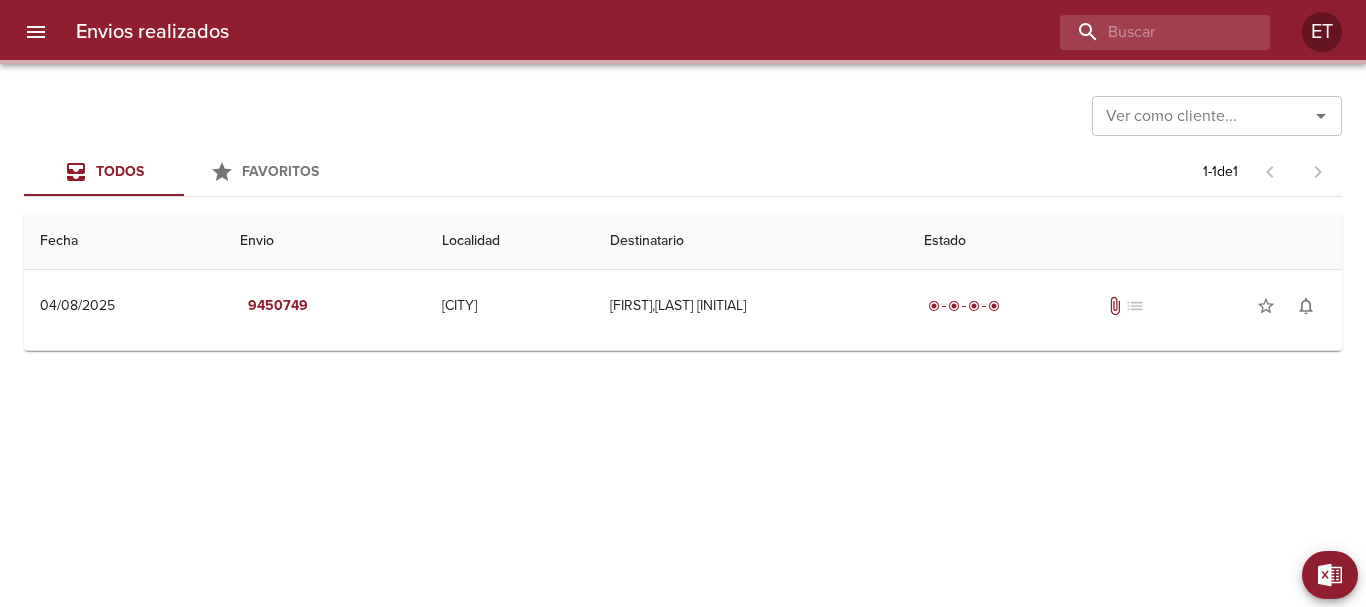 click on "Ver como cliente... Ver como cliente..." at bounding box center [683, 114] 